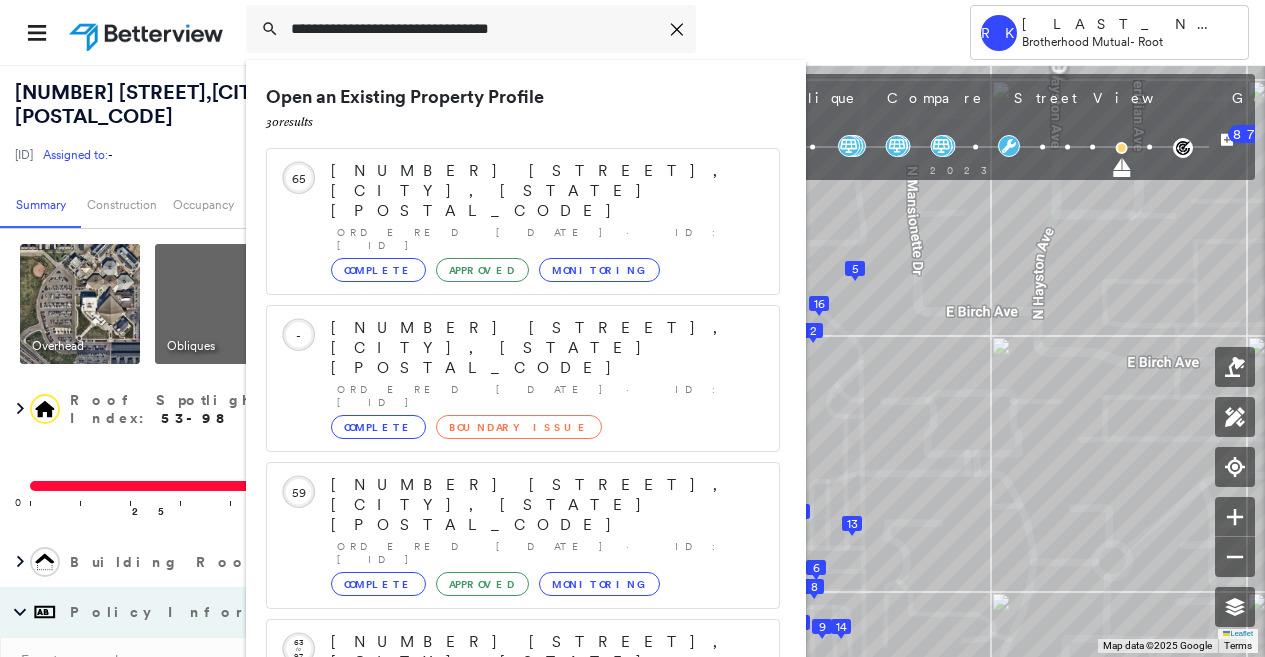 scroll, scrollTop: 0, scrollLeft: 0, axis: both 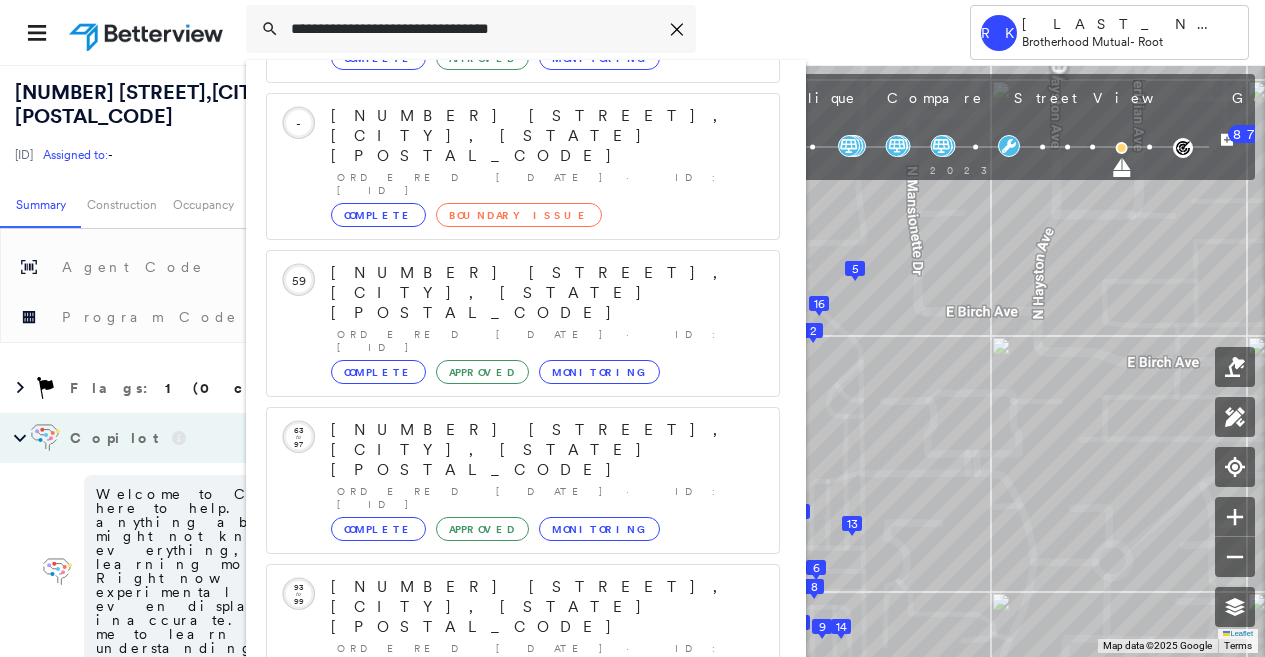 click on "1601 Coffee Rd, Modesto, CA 95355" at bounding box center [501, 899] 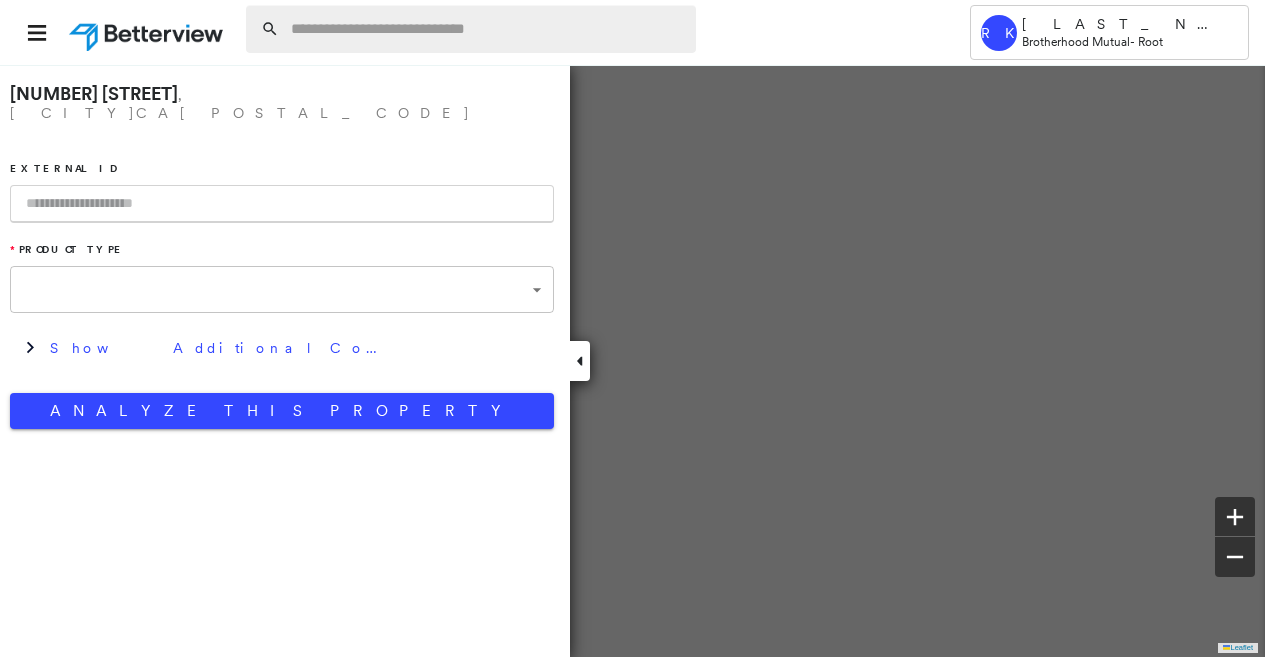 type on "**********" 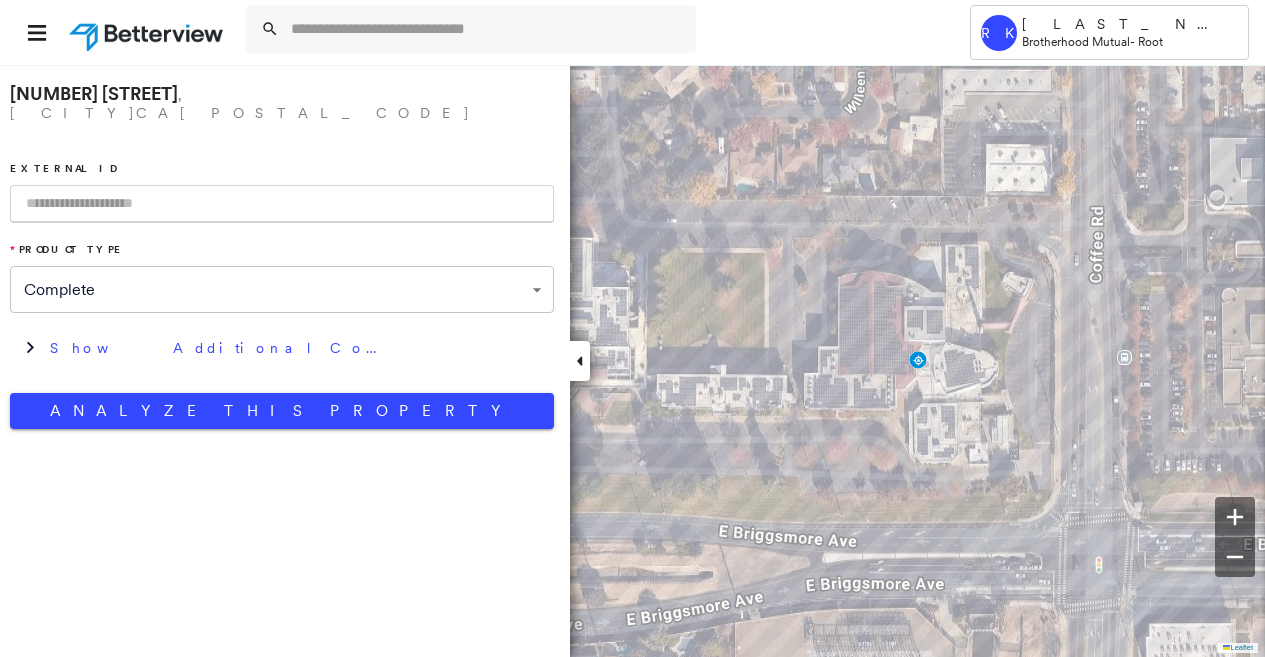 click at bounding box center [282, 204] 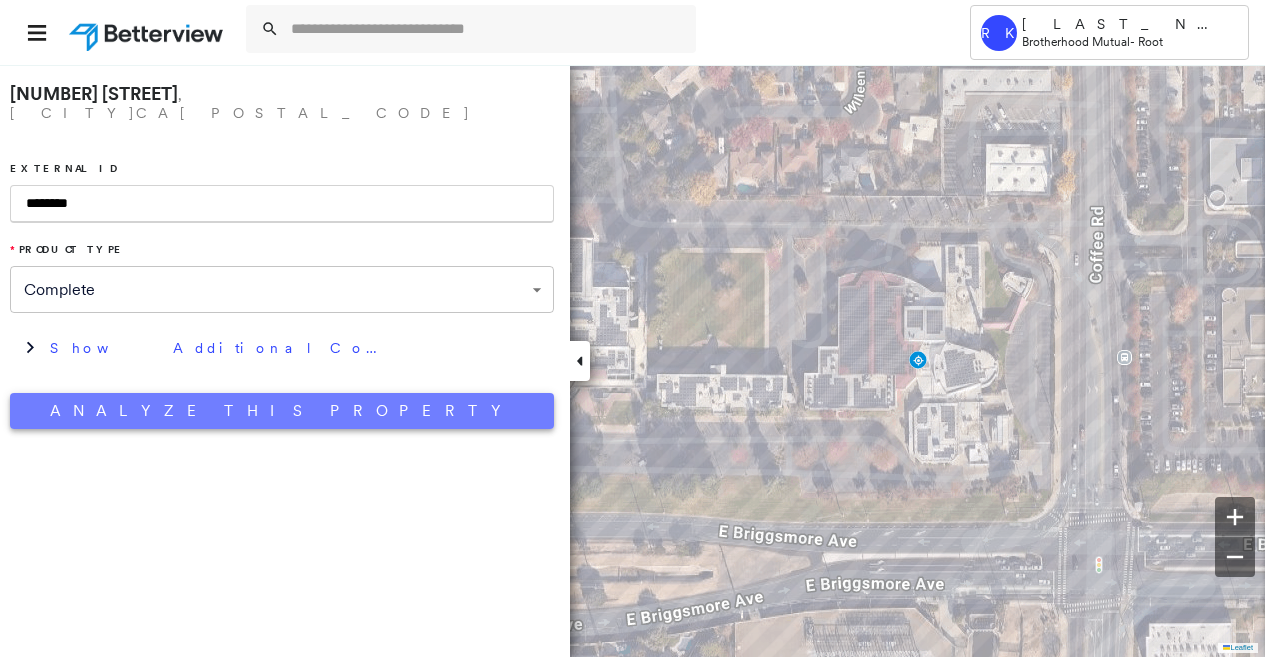 type on "********" 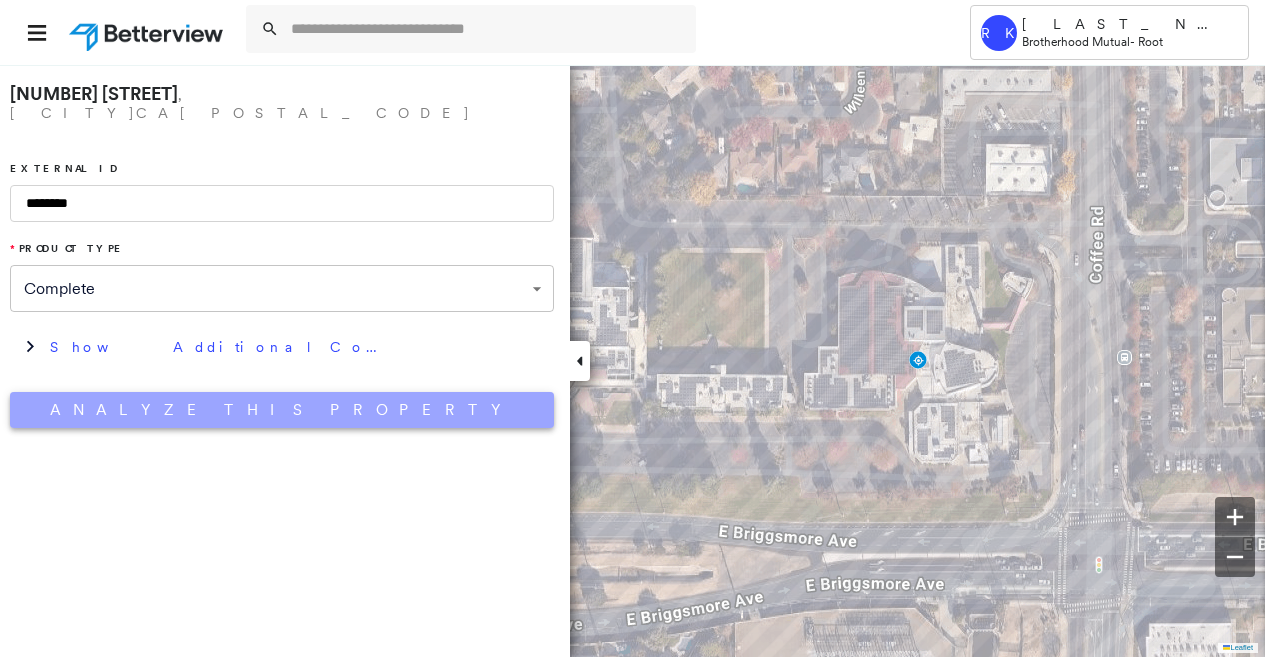 click on "Analyze This Property" at bounding box center (282, 410) 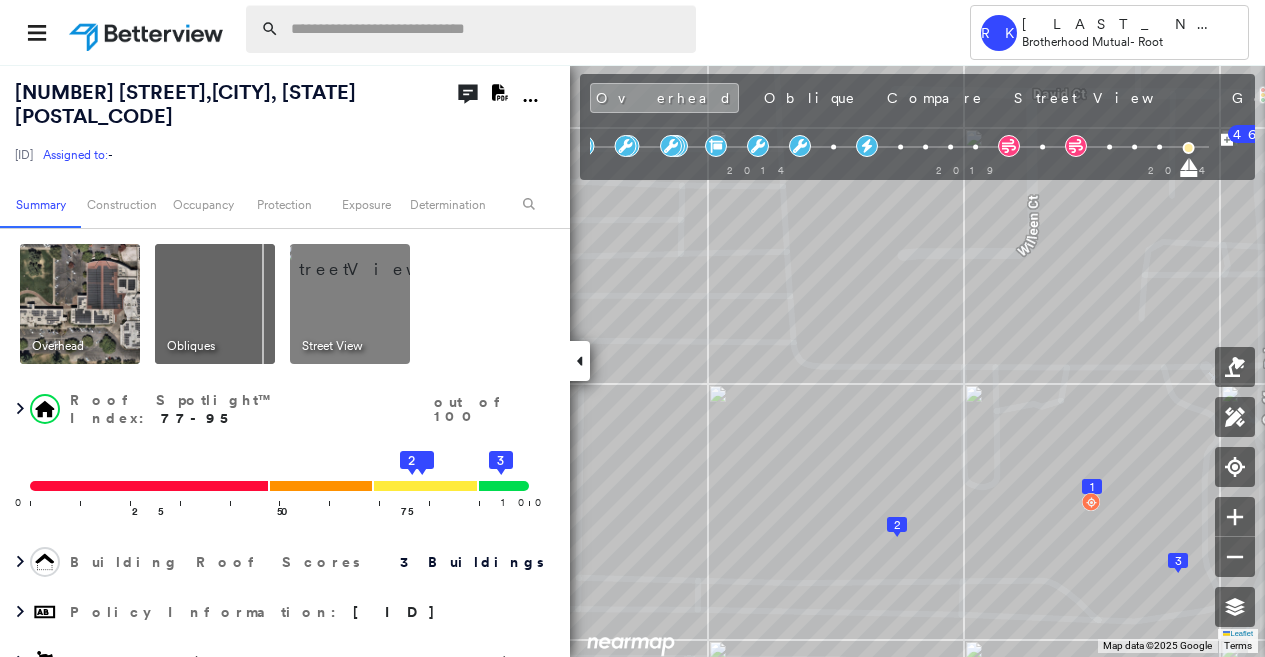 click at bounding box center [487, 29] 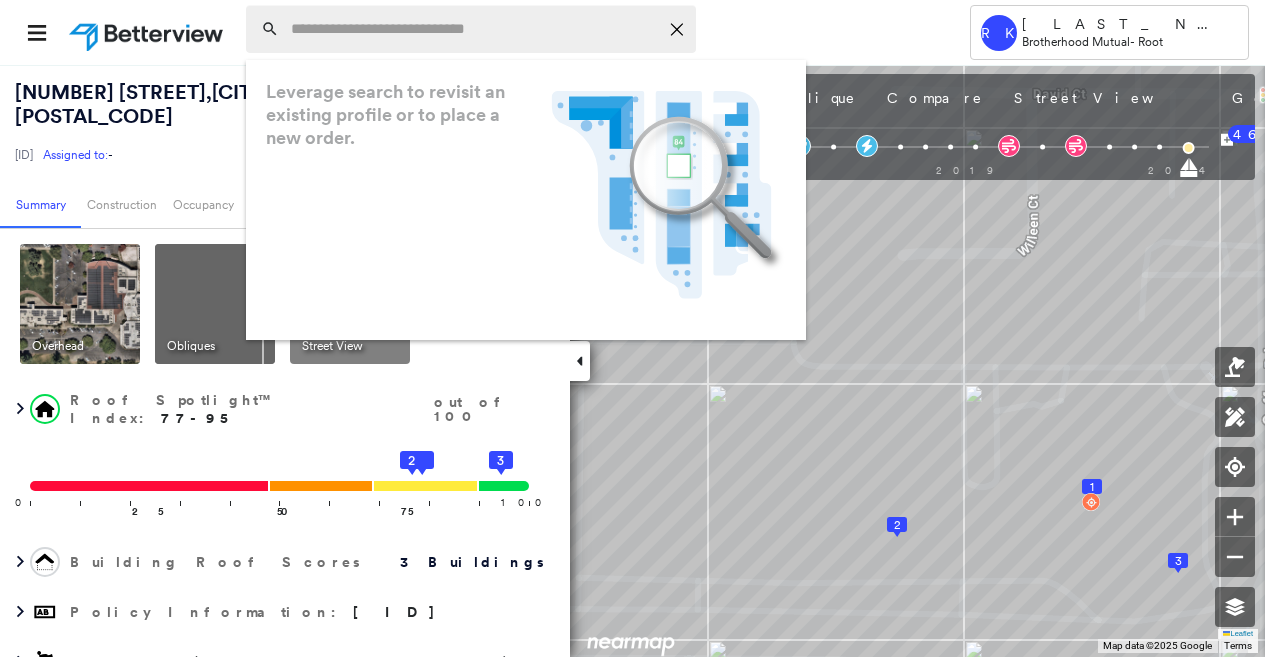 paste on "**********" 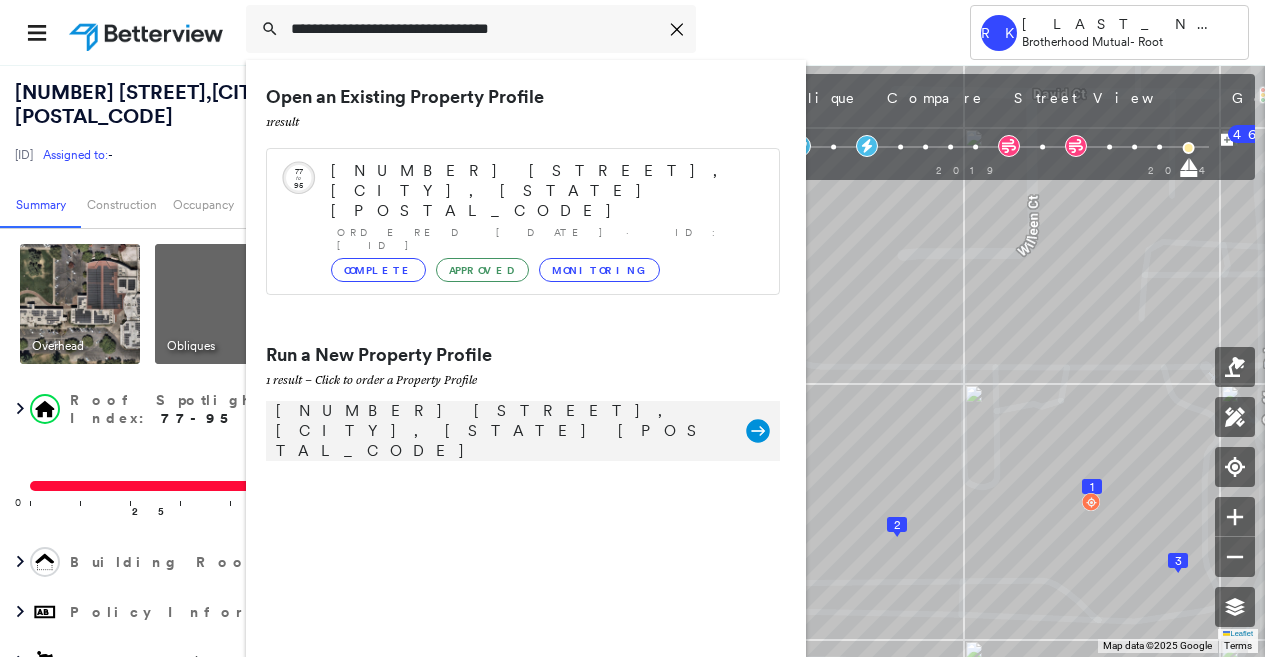 type on "**********" 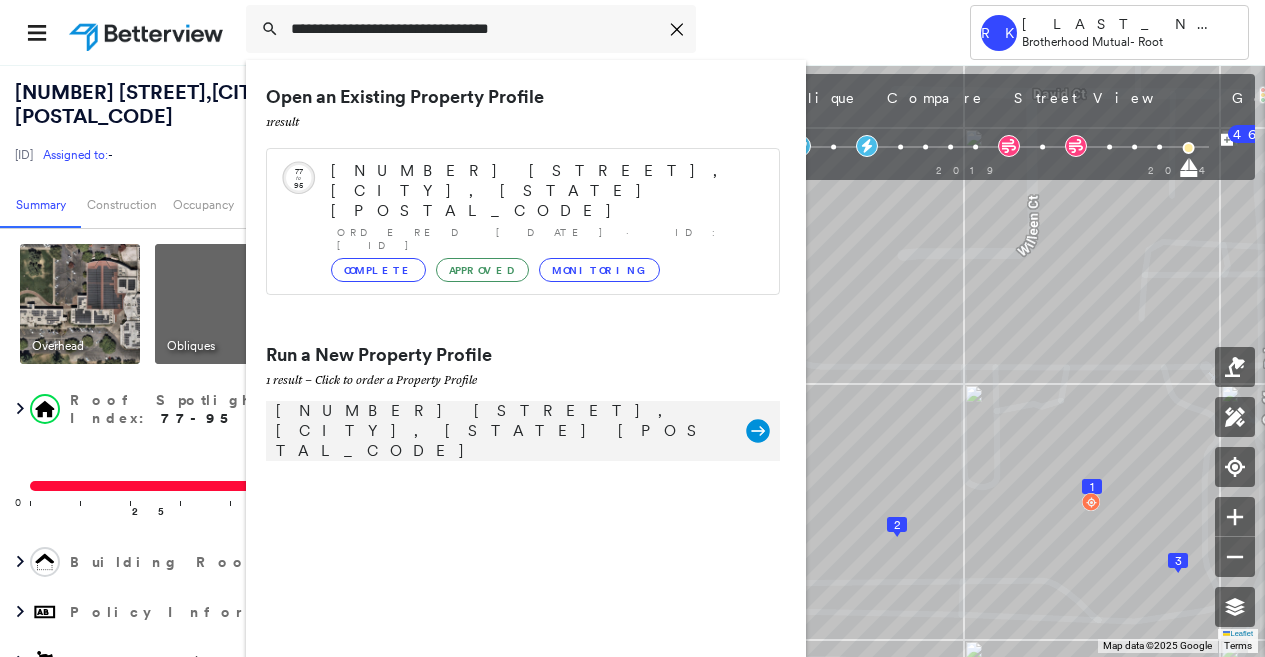 click on "1601 Coffee Rd, Modesto, CA 95355" at bounding box center (501, 431) 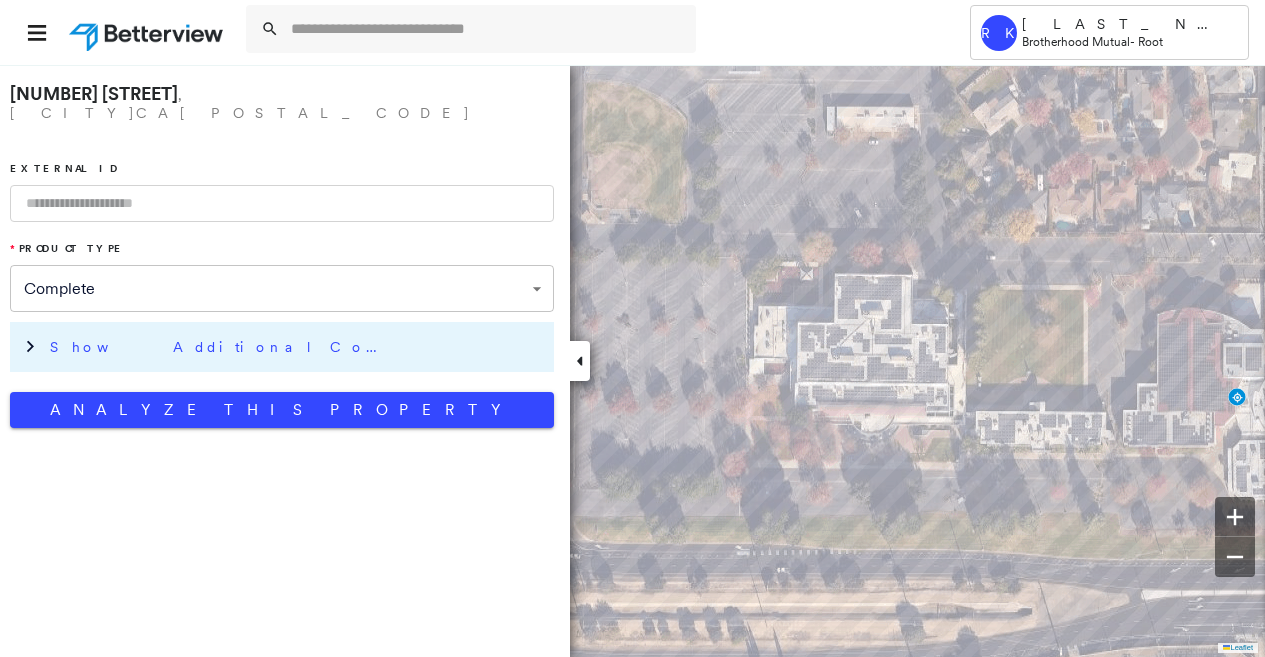click on "Show Additional Company Data" at bounding box center [297, 347] 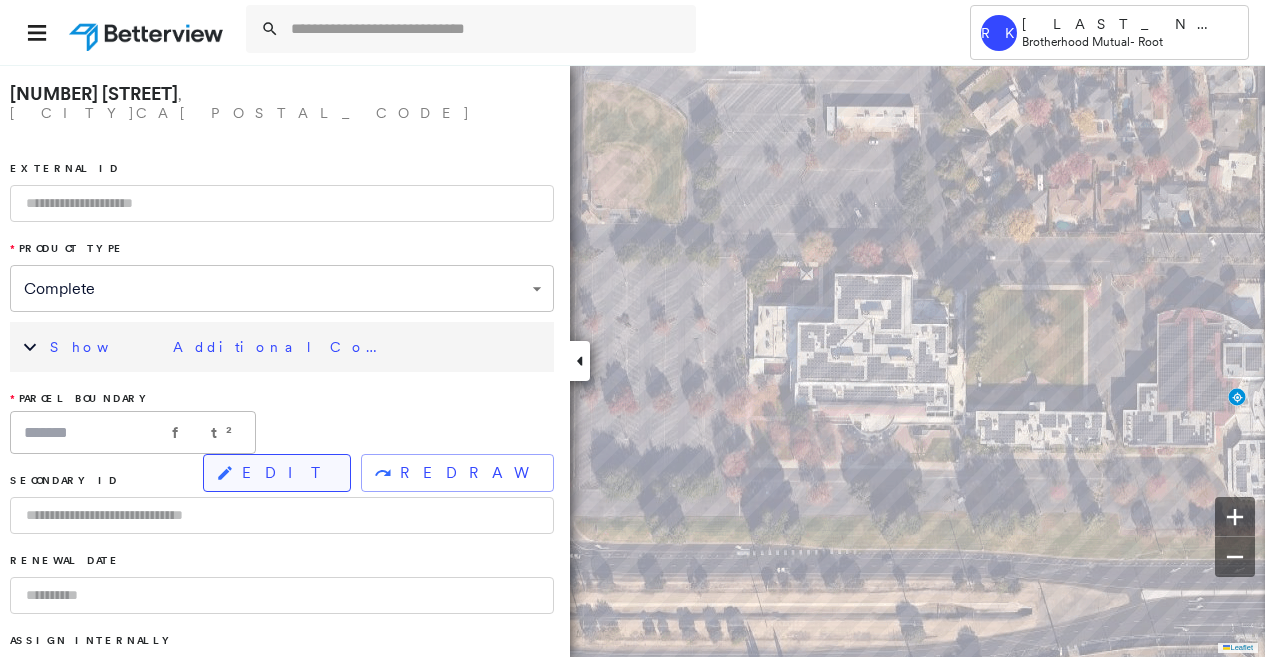 drag, startPoint x: 456, startPoint y: 414, endPoint x: 364, endPoint y: 414, distance: 92 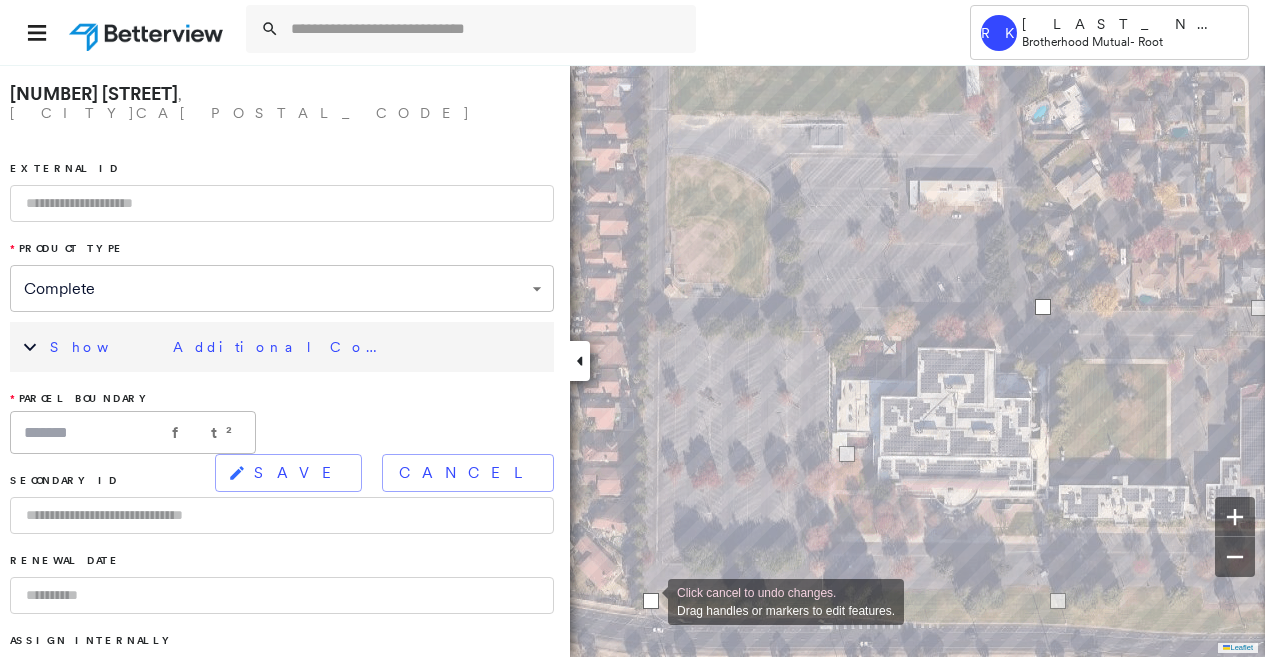drag, startPoint x: 1062, startPoint y: 613, endPoint x: 644, endPoint y: 601, distance: 418.1722 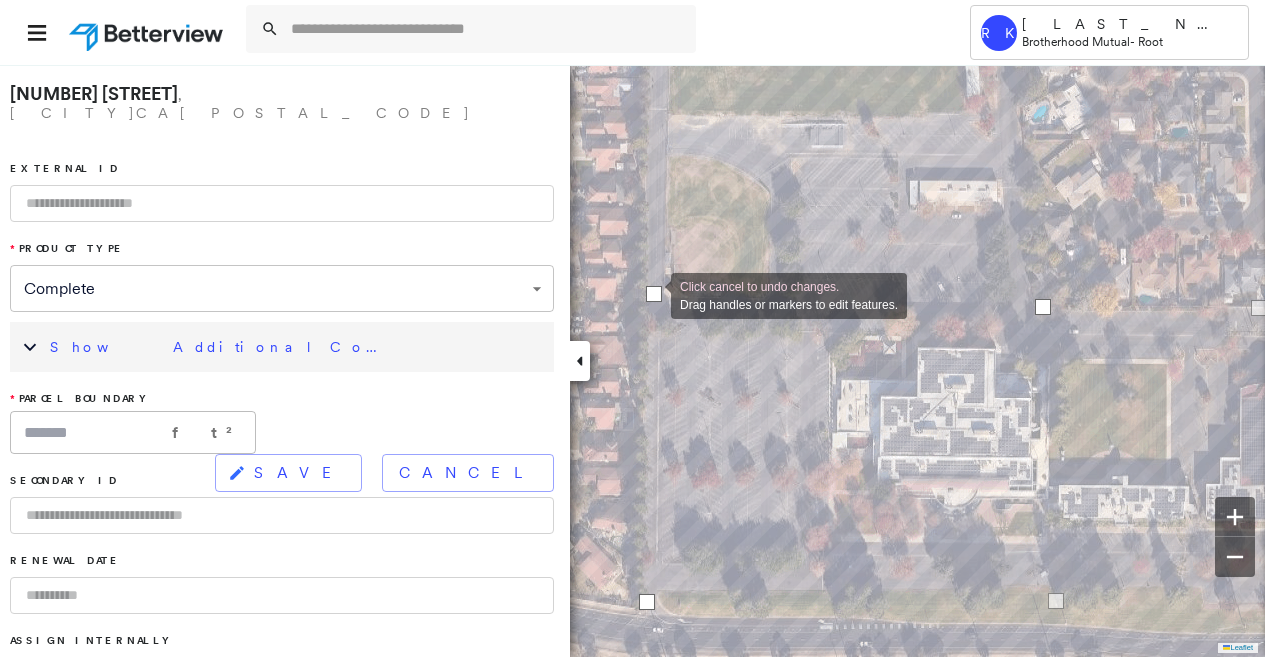 drag, startPoint x: 842, startPoint y: 455, endPoint x: 651, endPoint y: 294, distance: 249.80392 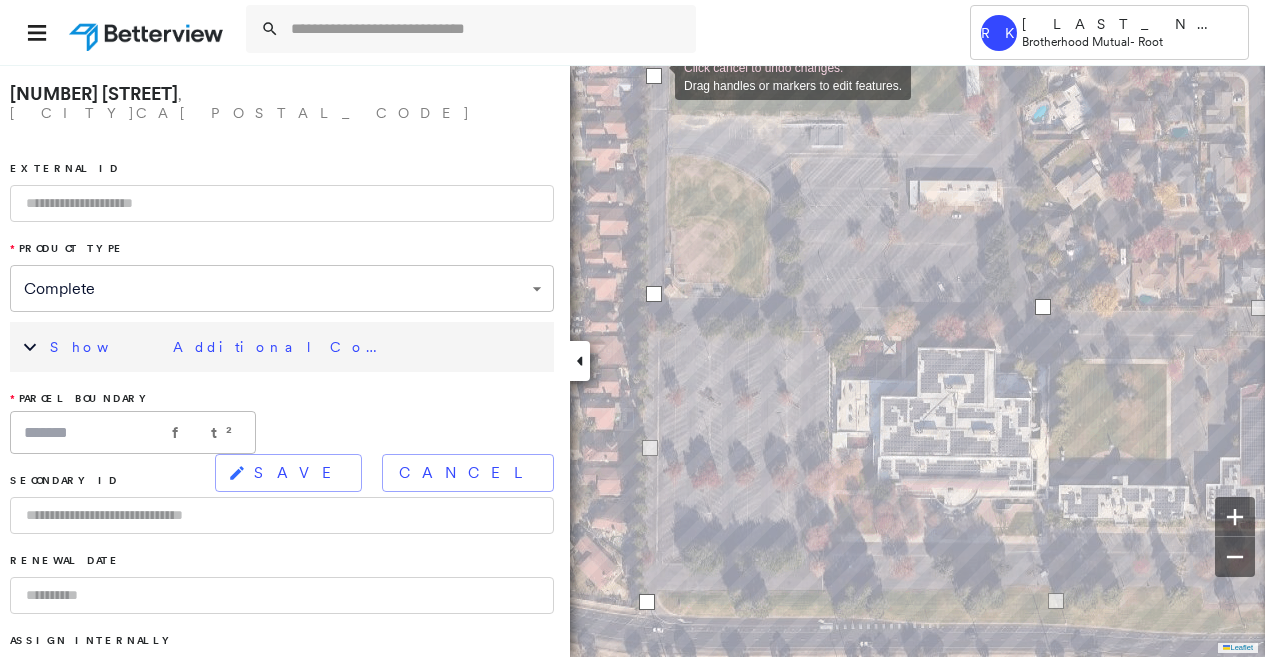 drag, startPoint x: 850, startPoint y: 300, endPoint x: 655, endPoint y: 75, distance: 297.7415 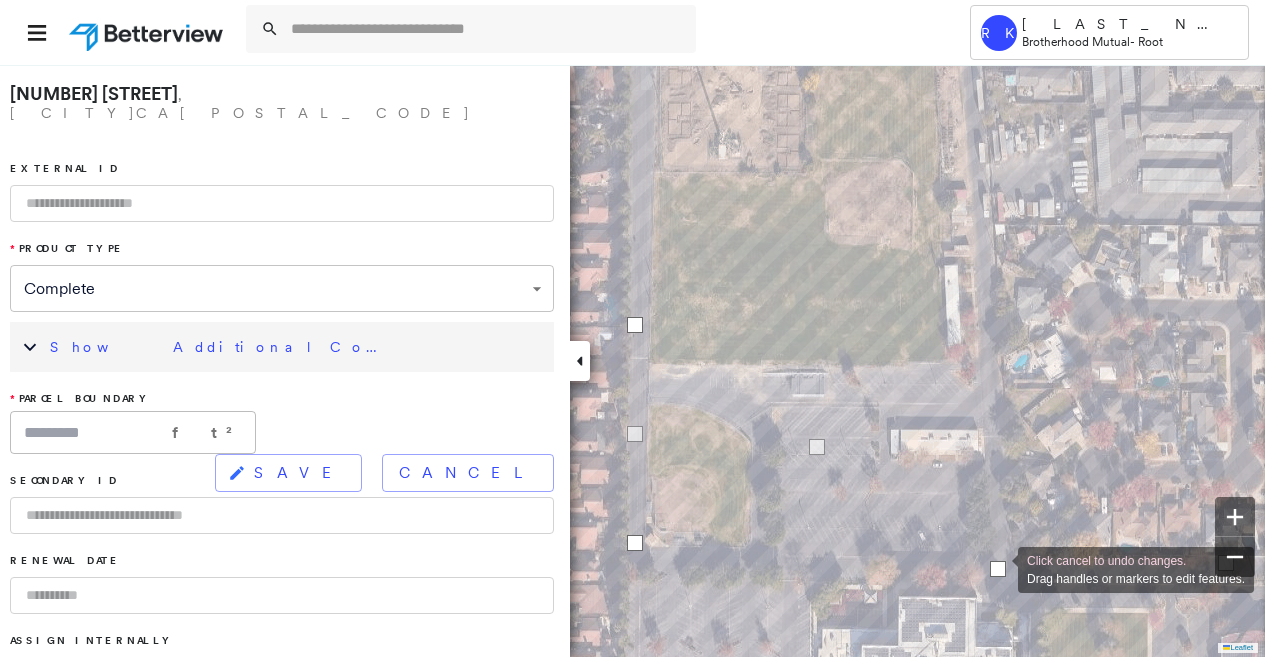 drag, startPoint x: 1022, startPoint y: 555, endPoint x: 997, endPoint y: 568, distance: 28.178005 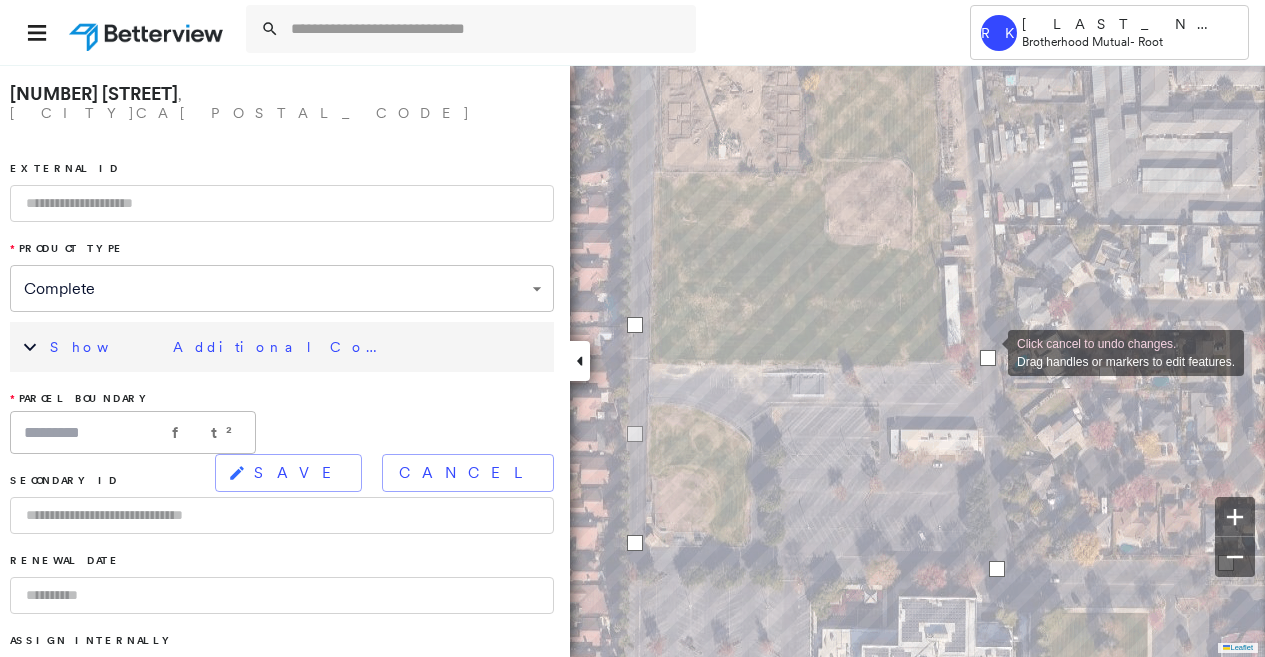 drag, startPoint x: 818, startPoint y: 439, endPoint x: 988, endPoint y: 351, distance: 191.42622 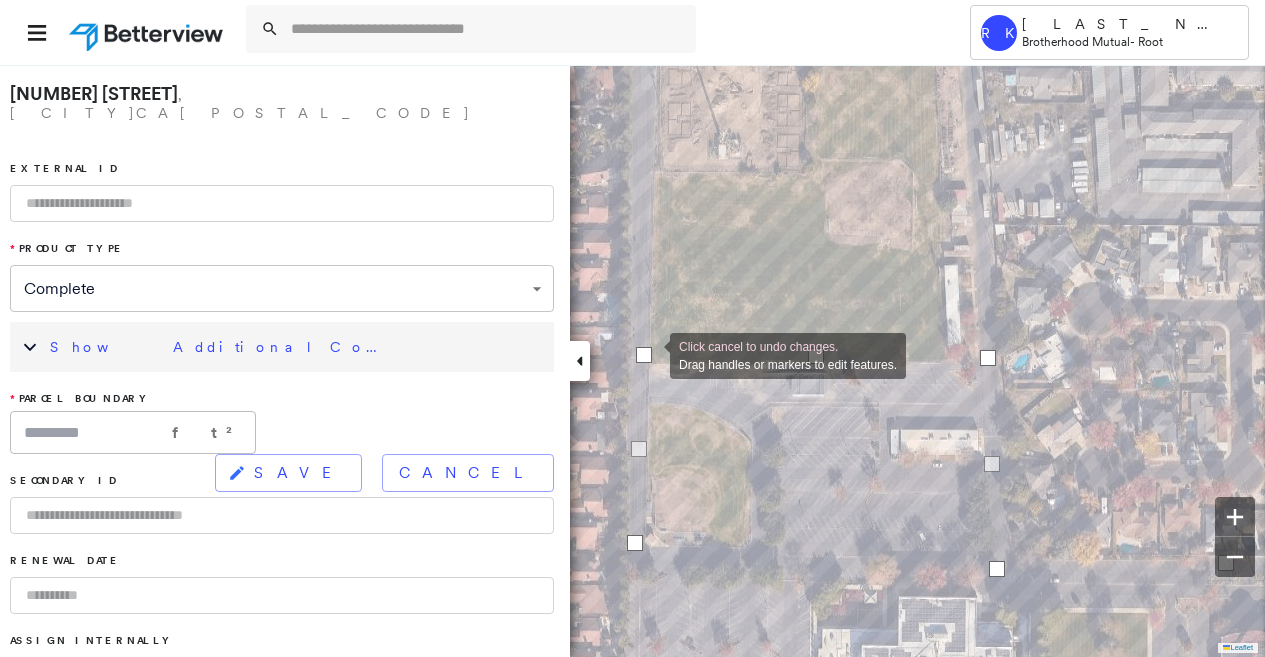 drag, startPoint x: 641, startPoint y: 324, endPoint x: 650, endPoint y: 354, distance: 31.320919 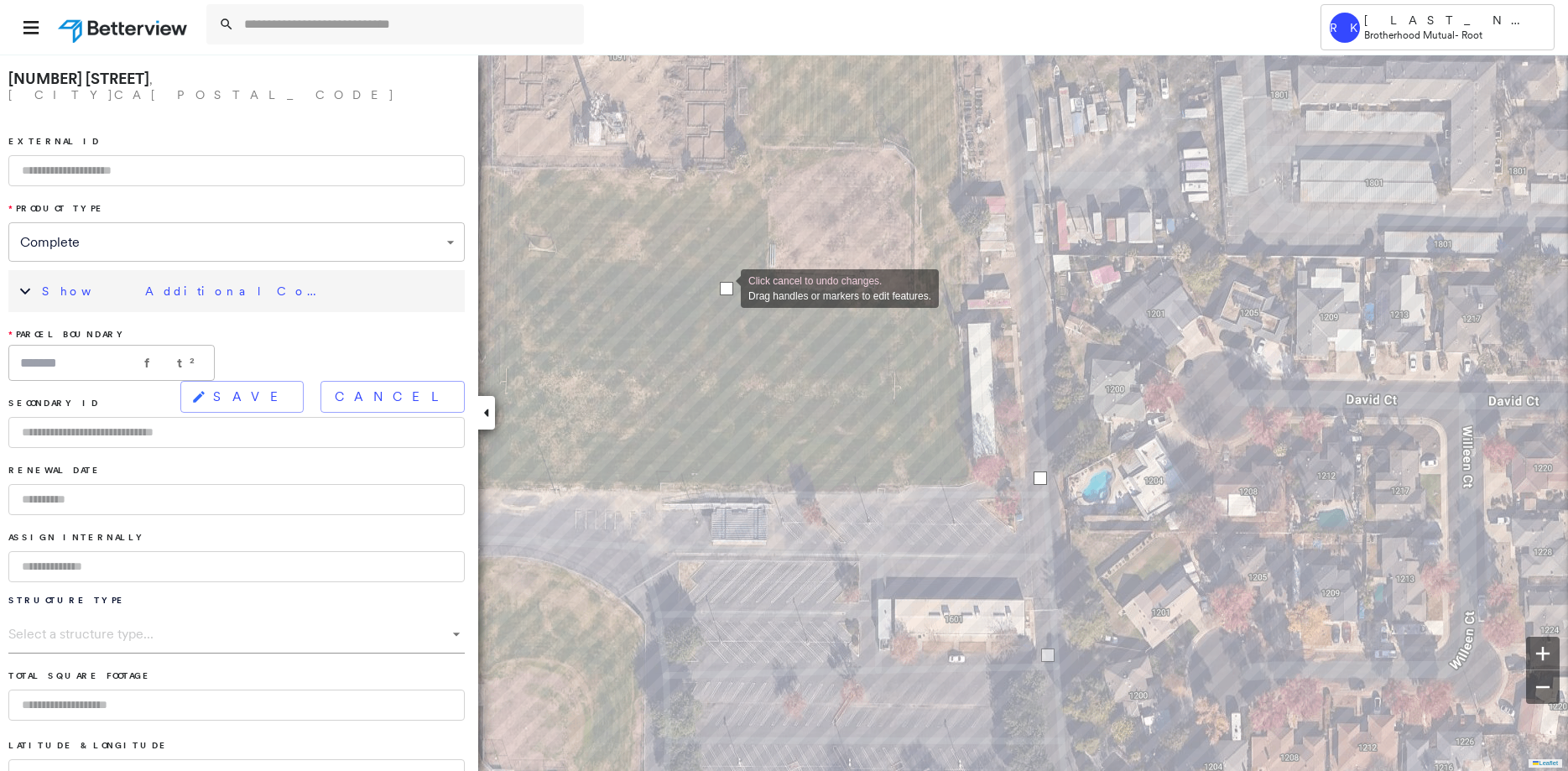 drag, startPoint x: 749, startPoint y: 474, endPoint x: 724, endPoint y: 286, distance: 190 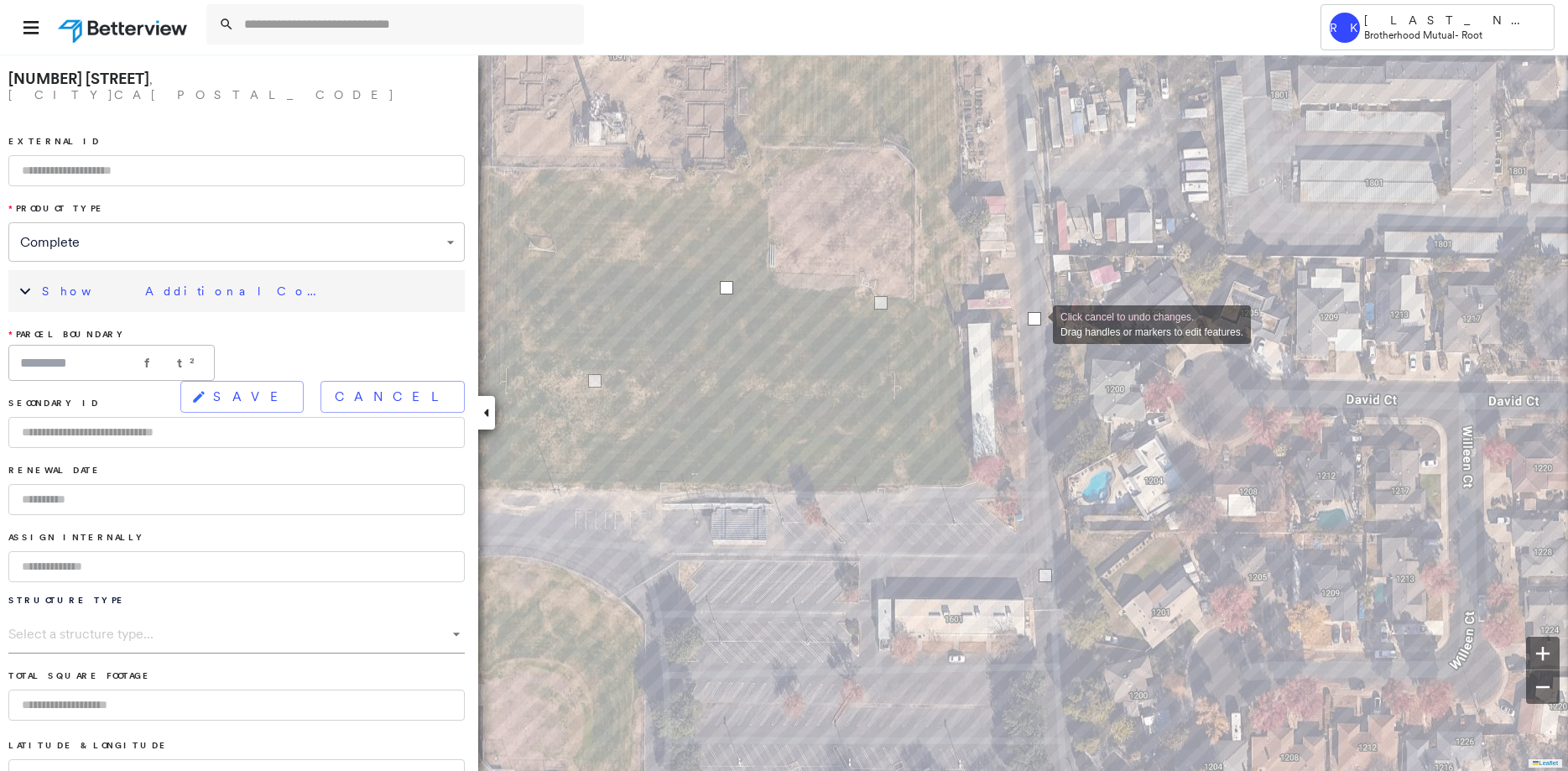 drag, startPoint x: 1042, startPoint y: 478, endPoint x: 1036, endPoint y: 323, distance: 155.11609 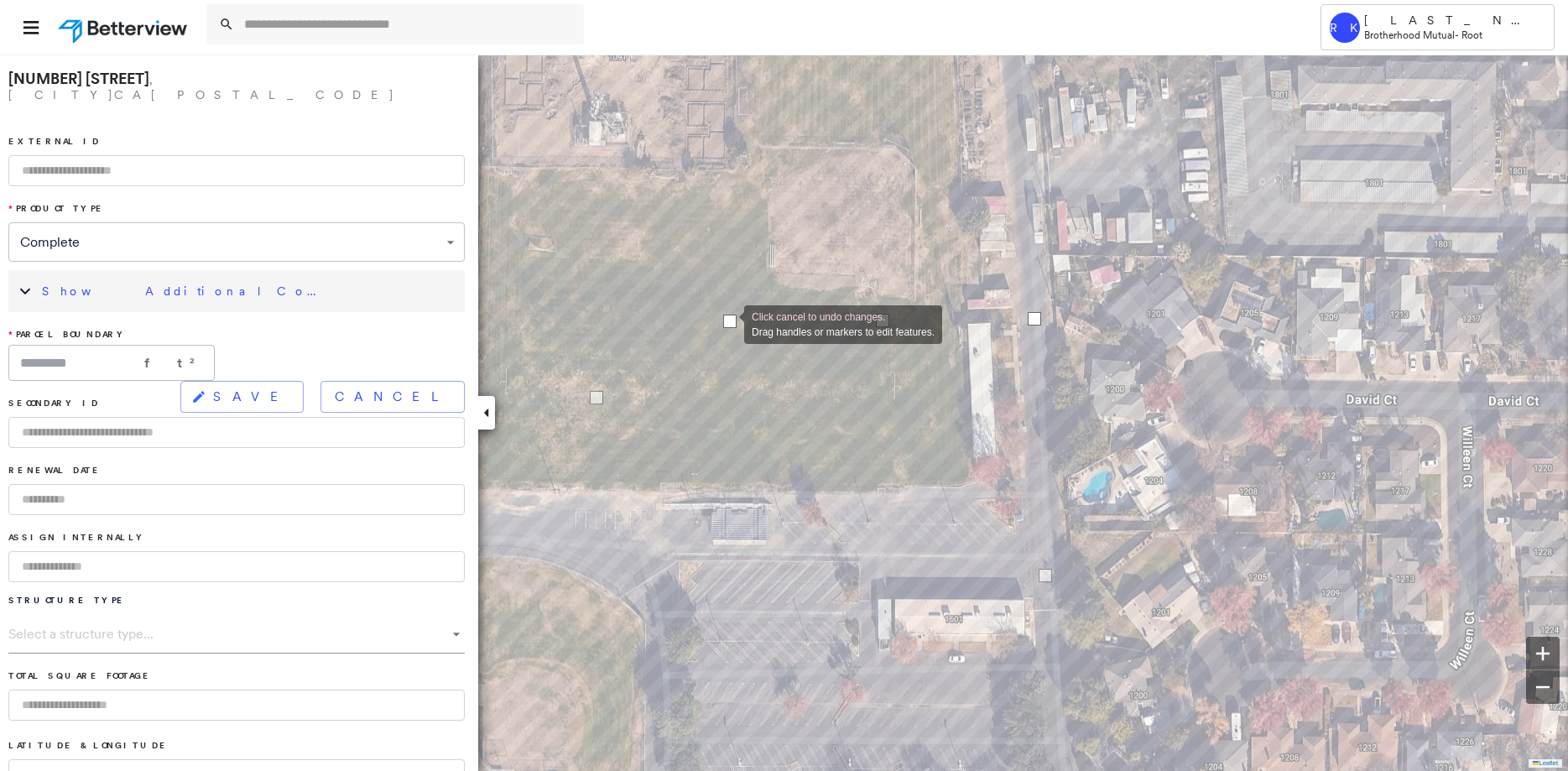 drag, startPoint x: 724, startPoint y: 289, endPoint x: 727, endPoint y: 324, distance: 35.12834 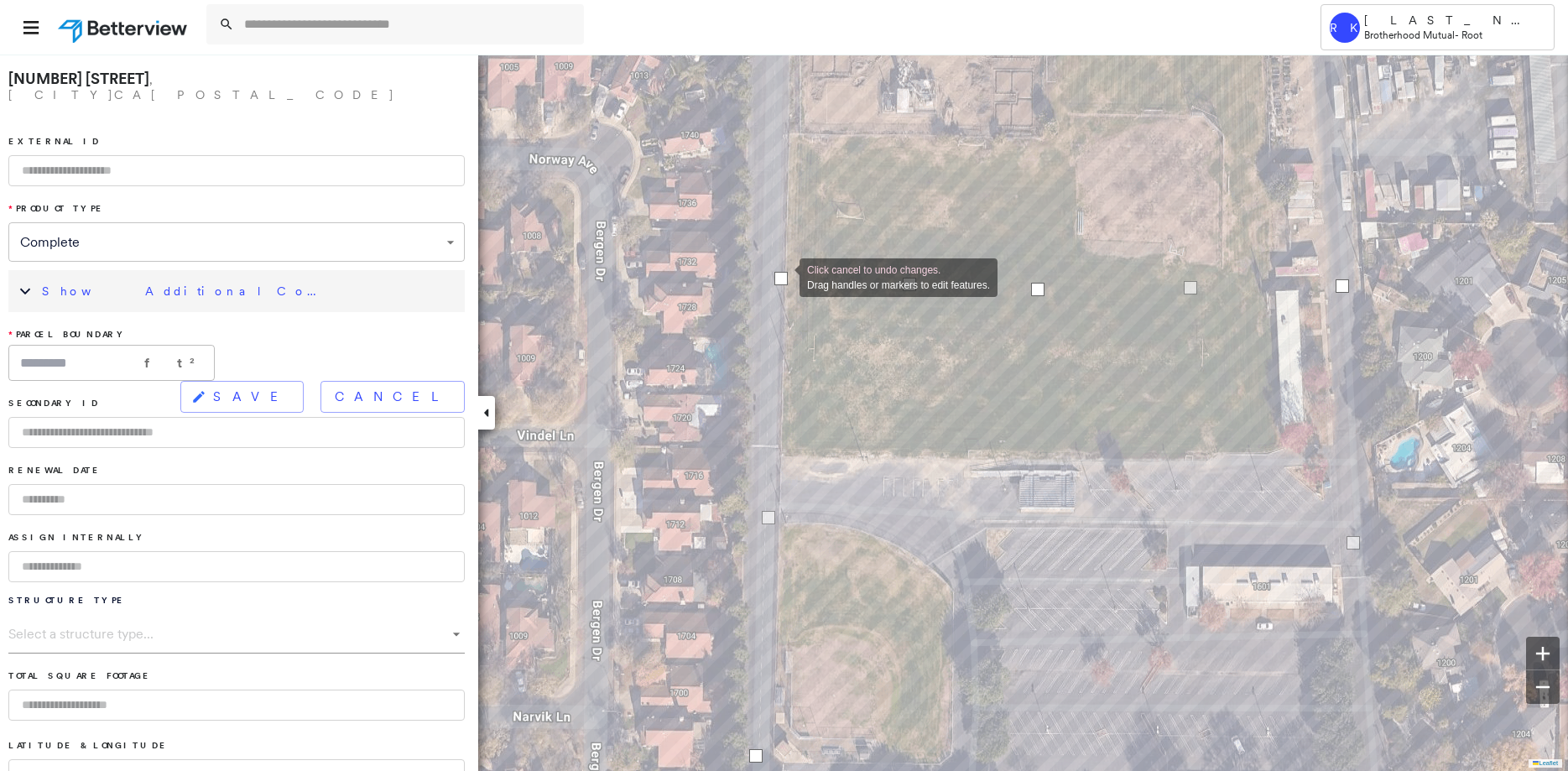 drag, startPoint x: 773, startPoint y: 438, endPoint x: 783, endPoint y: 276, distance: 162.3083 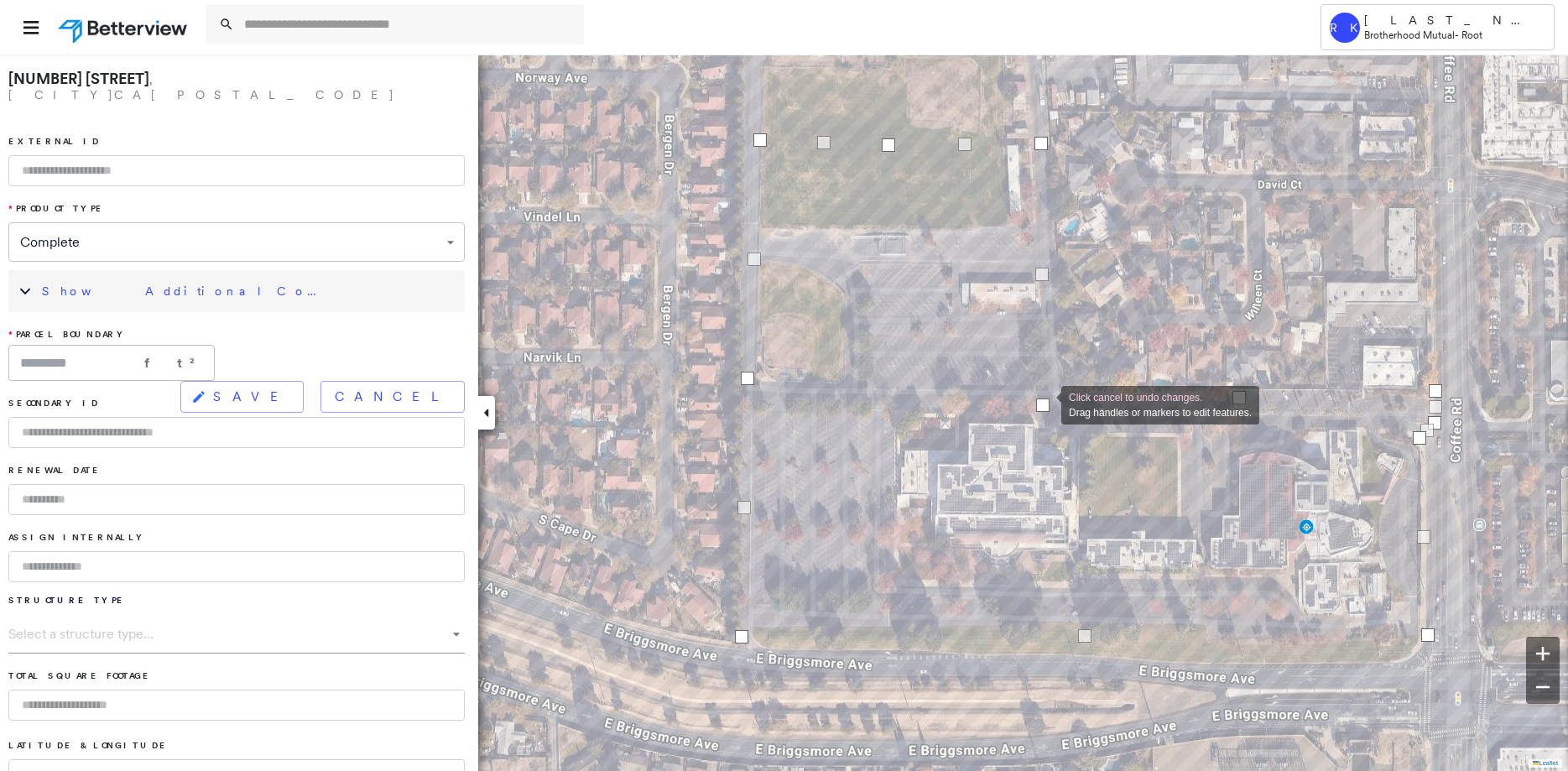 drag, startPoint x: 1053, startPoint y: 399, endPoint x: 1044, endPoint y: 404, distance: 10.29563 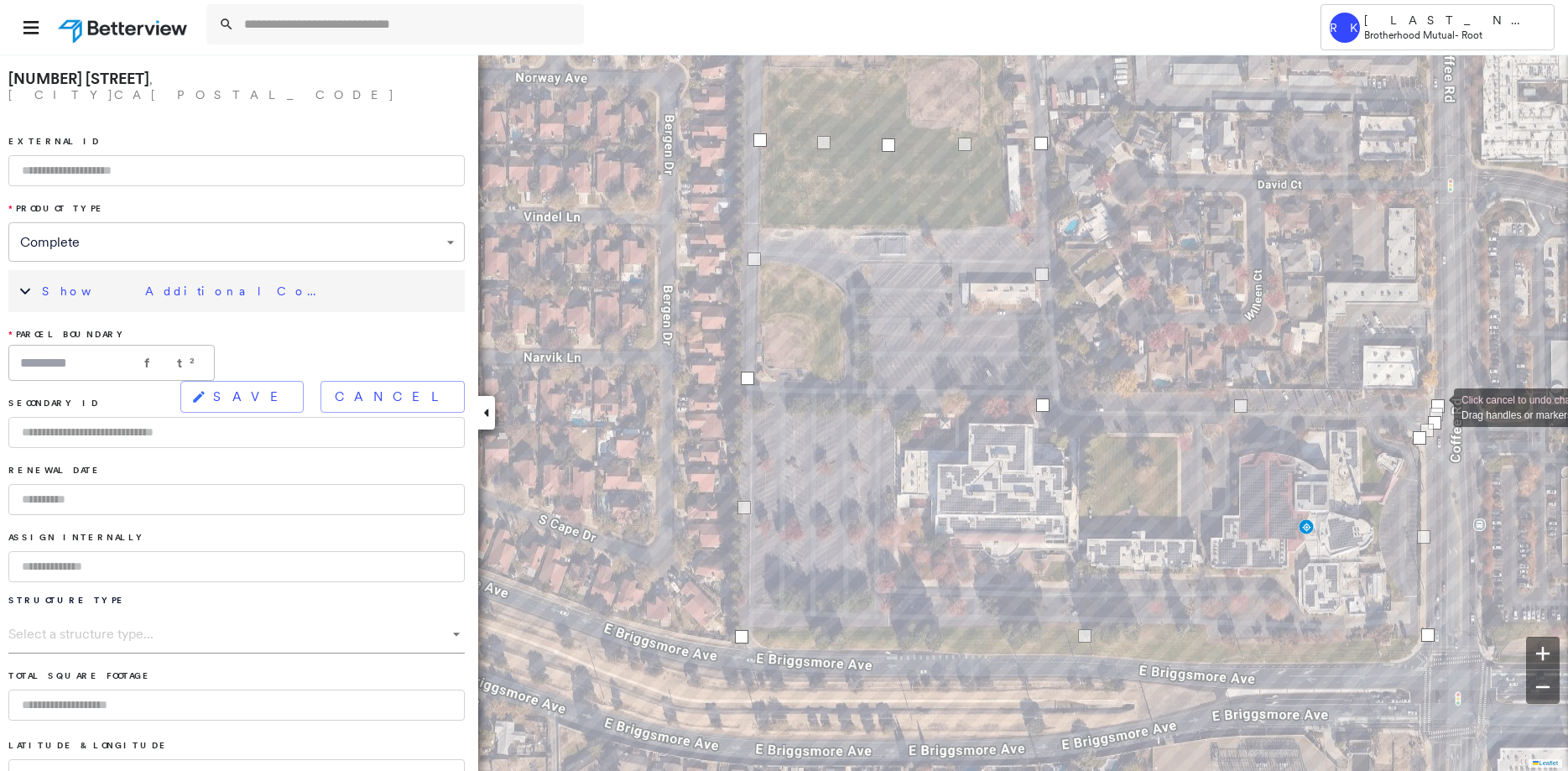 drag, startPoint x: 1435, startPoint y: 391, endPoint x: 1436, endPoint y: 406, distance: 15.033296 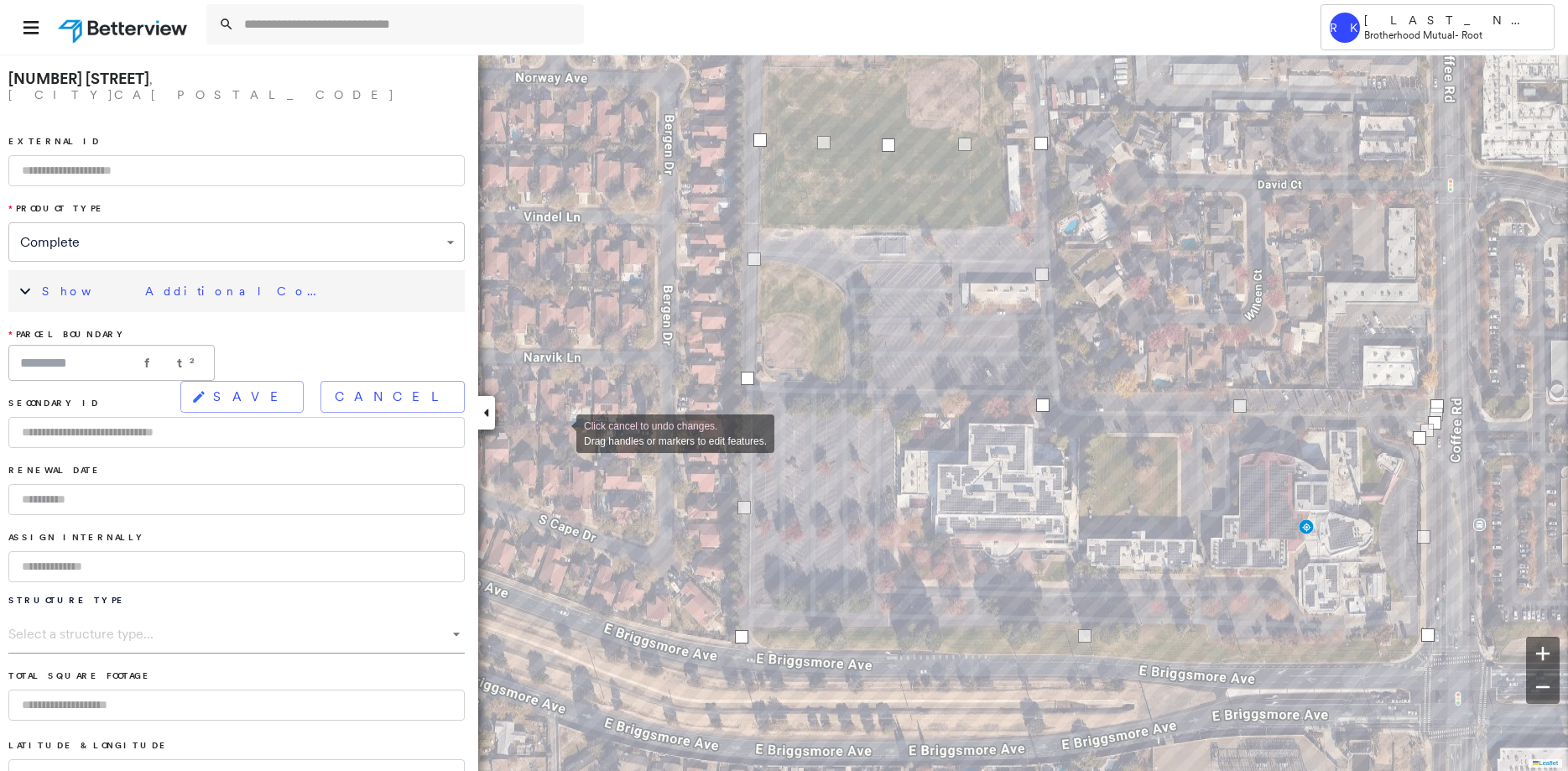 click at bounding box center [237, 170] 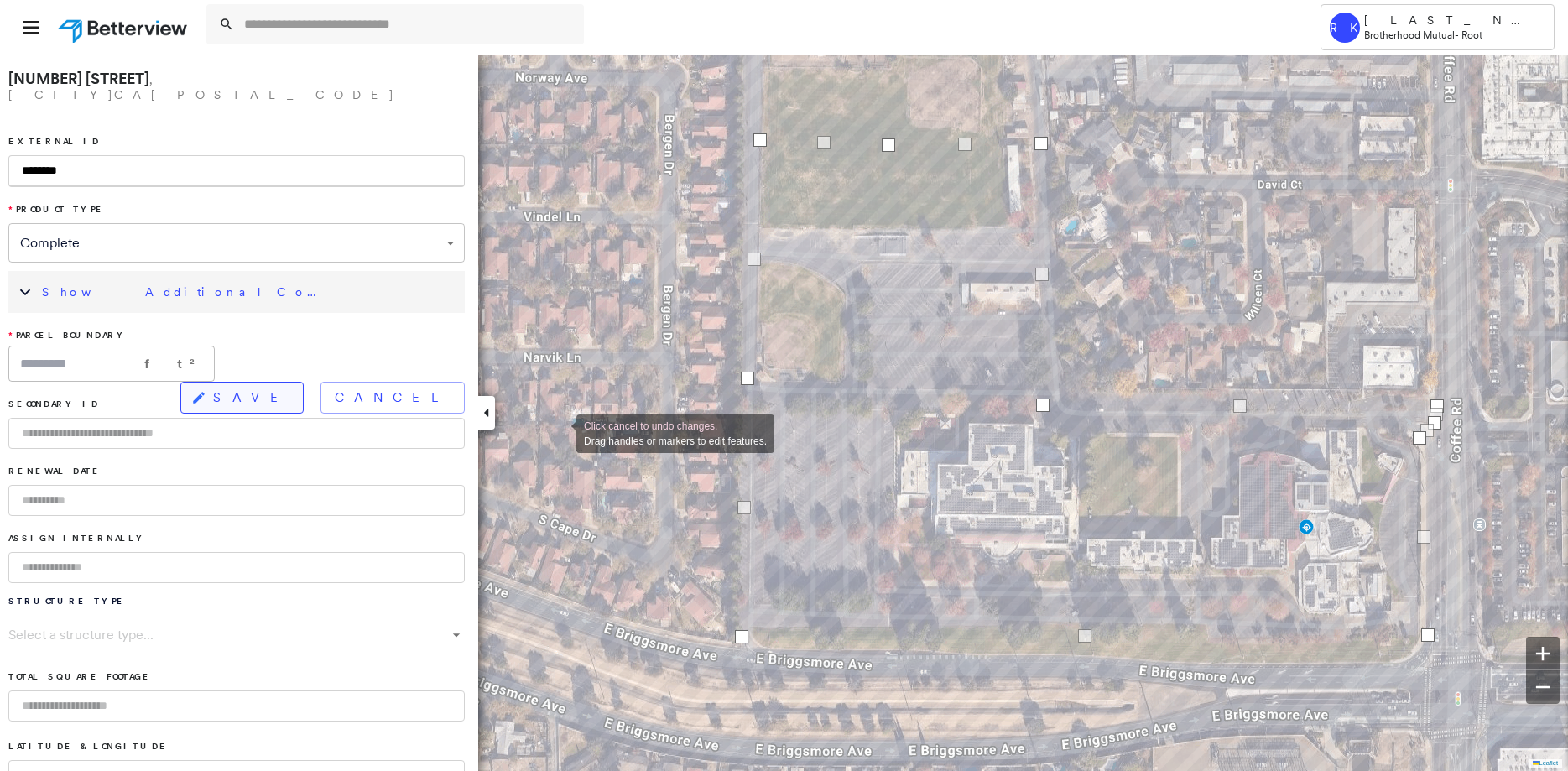 type on "********" 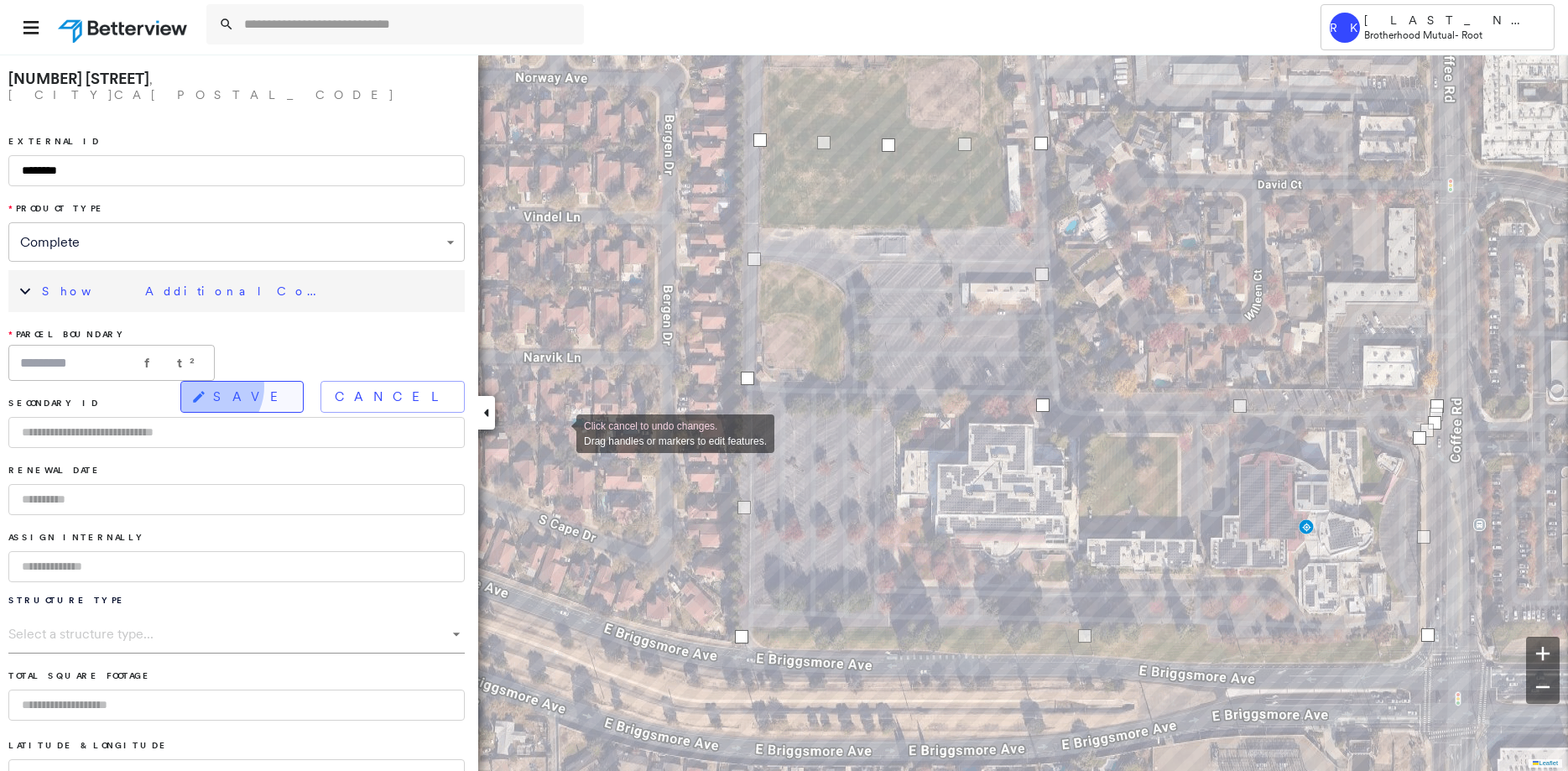 click on "SAVE" at bounding box center (242, 397) 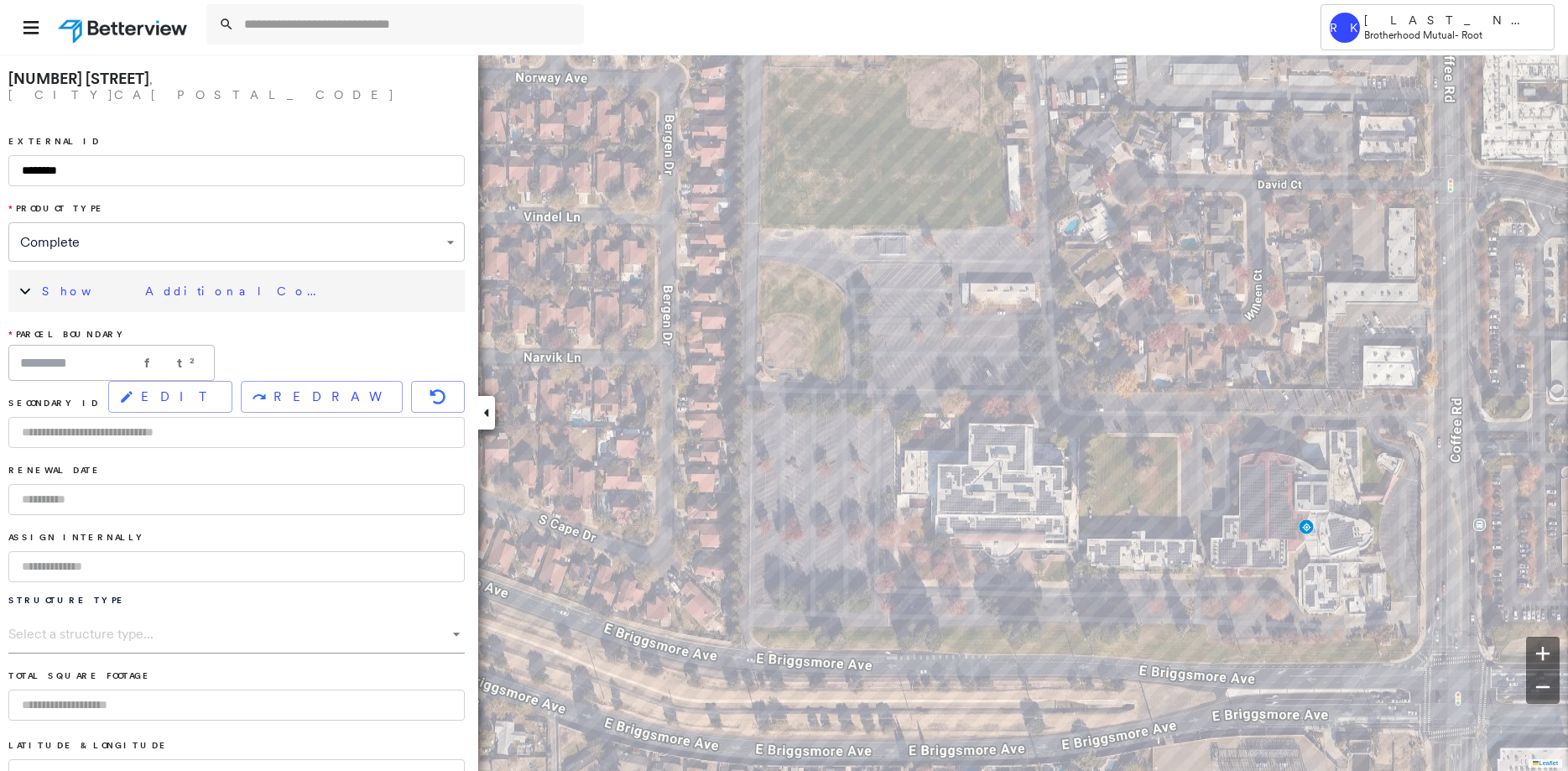 click on "Show Additional Company Data" at bounding box center [249, 291] 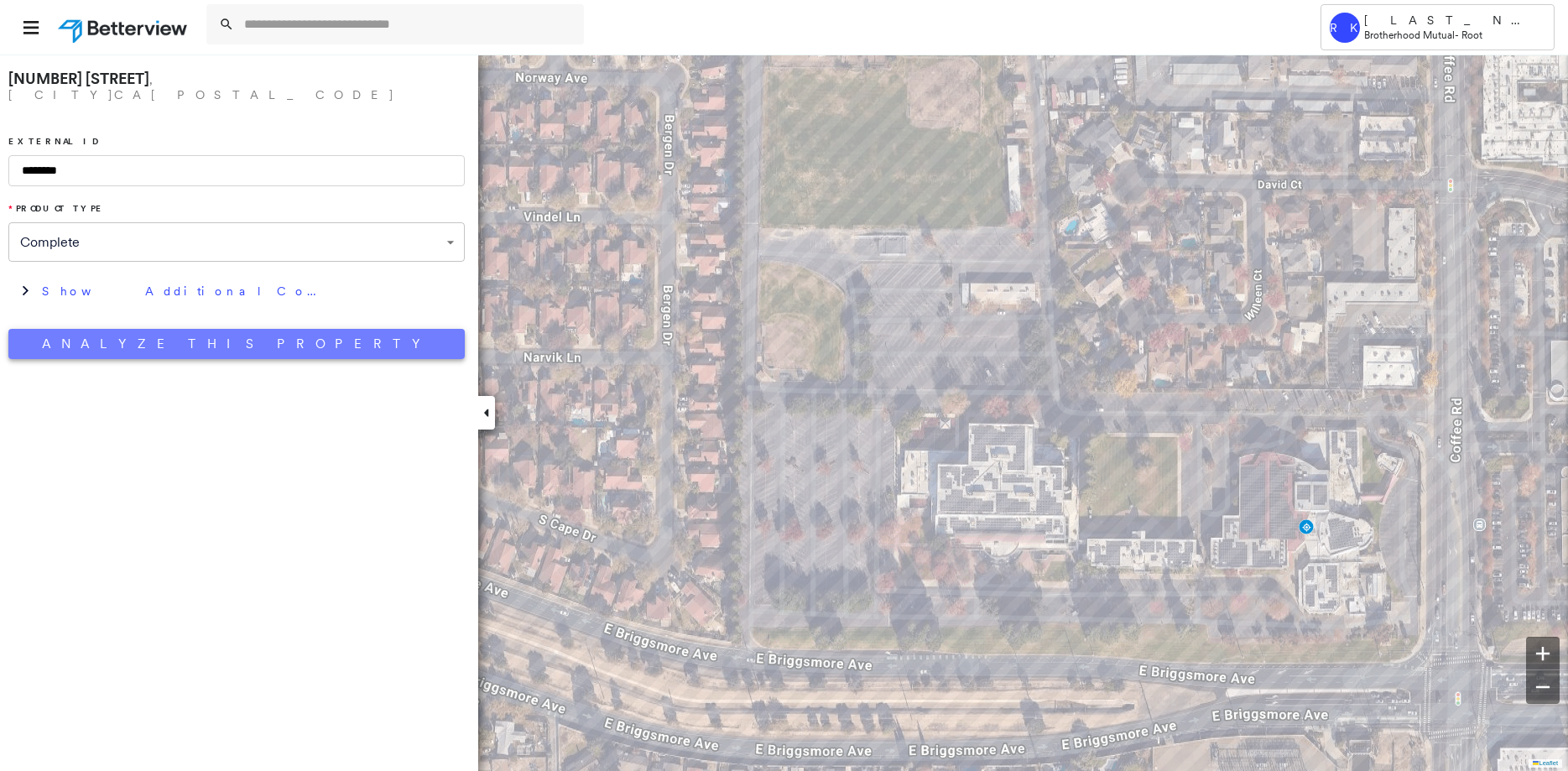 click on "Analyze This Property" at bounding box center (237, 344) 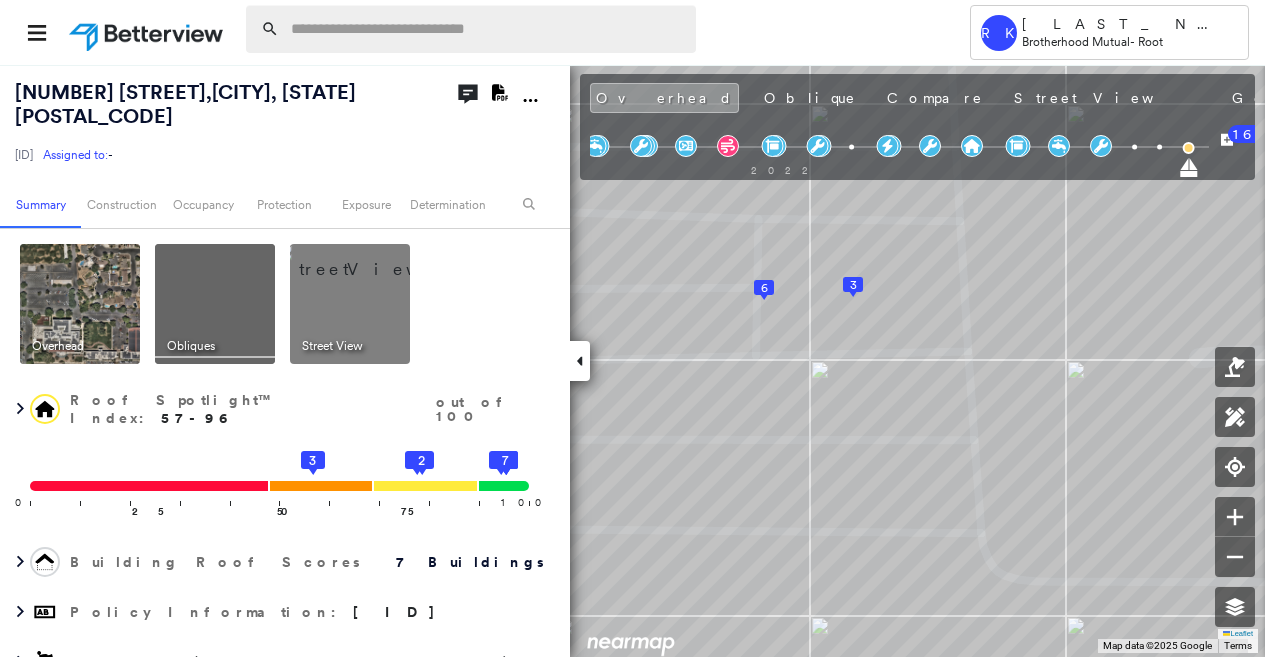 click at bounding box center (487, 29) 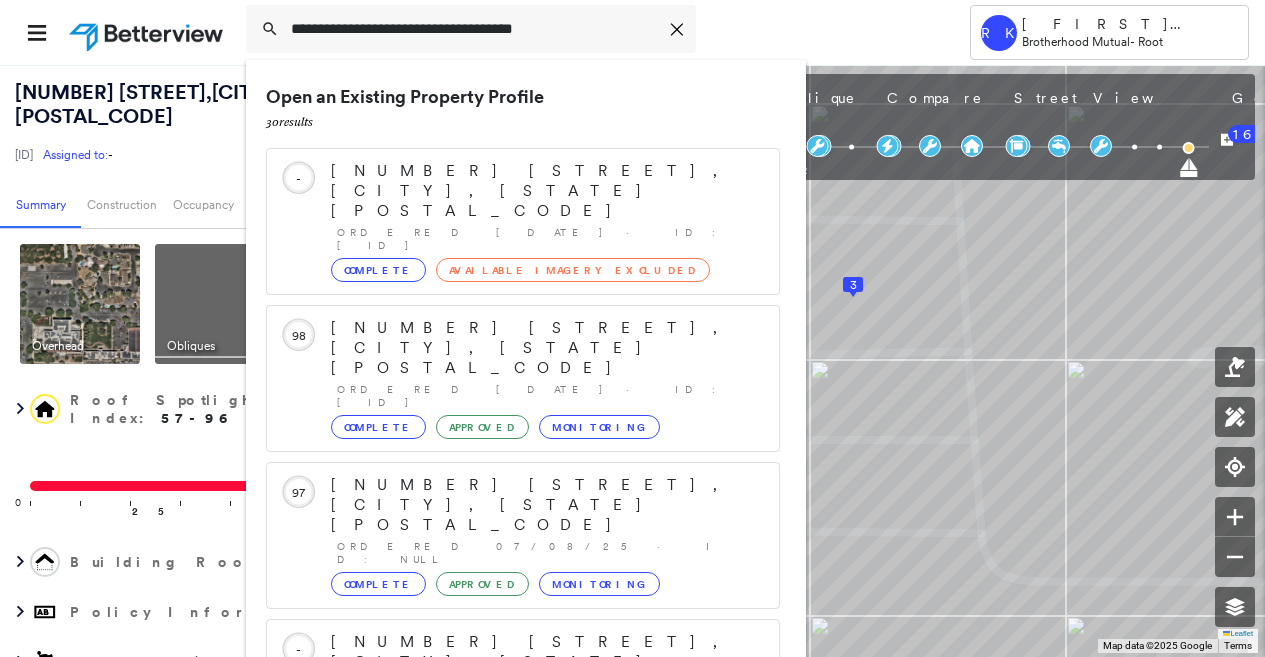 scroll, scrollTop: 0, scrollLeft: 0, axis: both 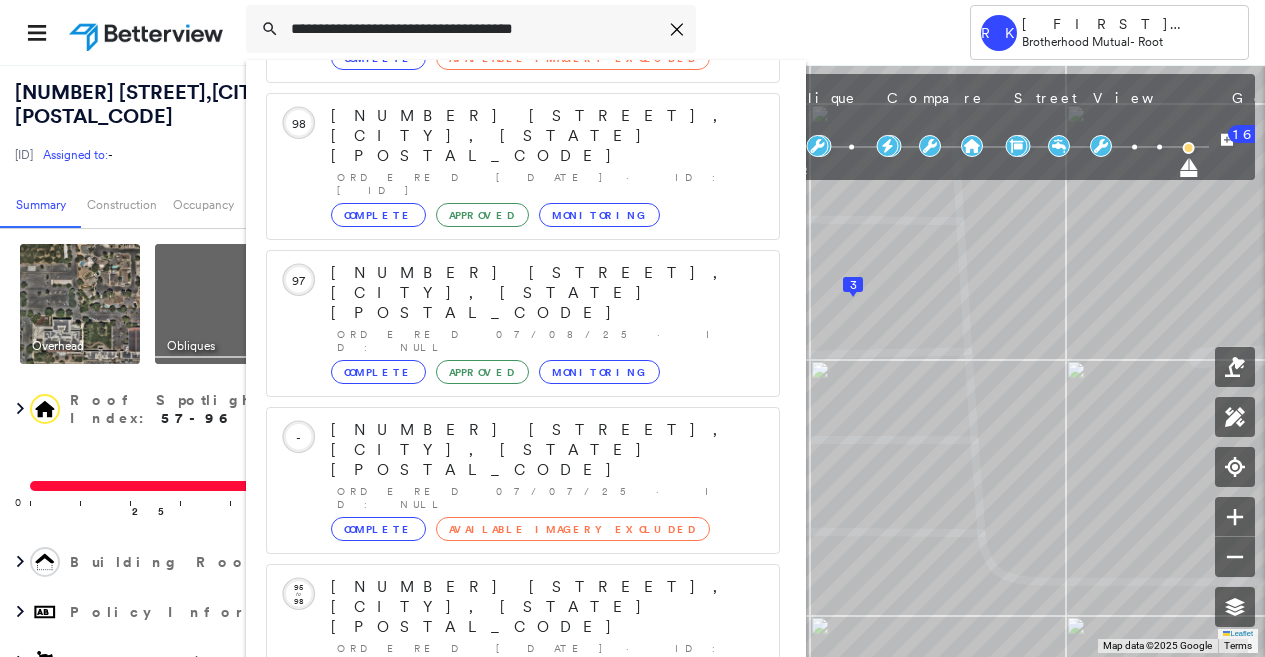 type on "**********" 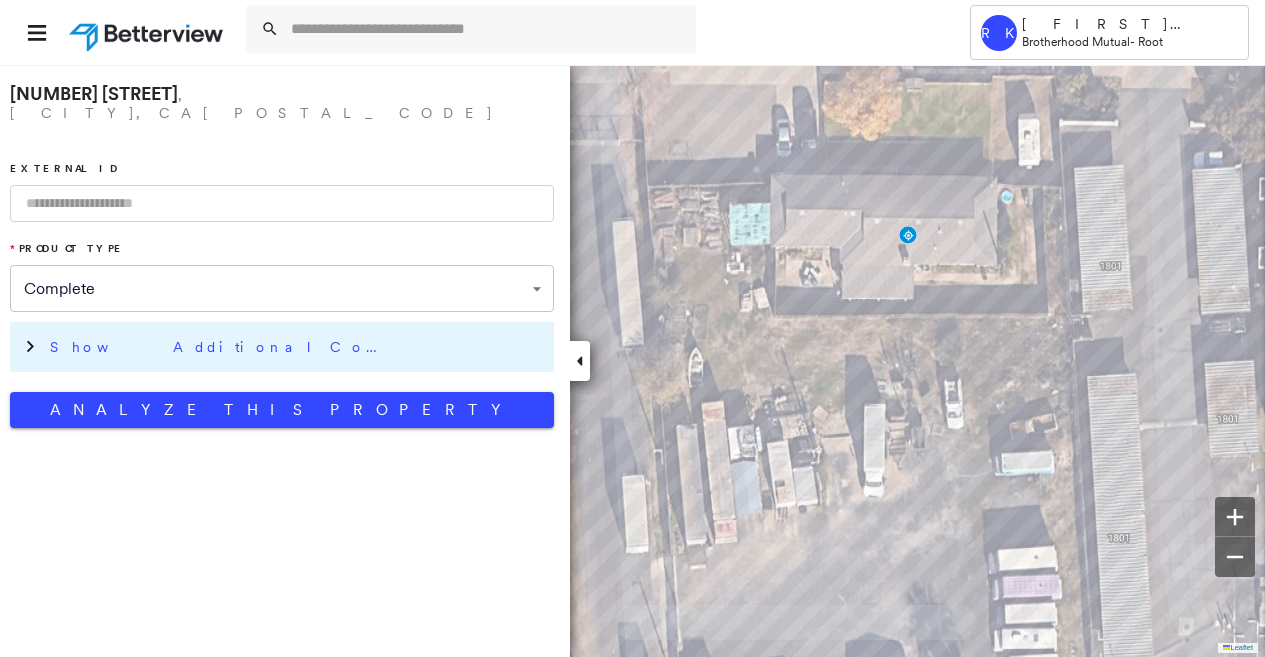 click on "Show Additional Company Data" at bounding box center [297, 347] 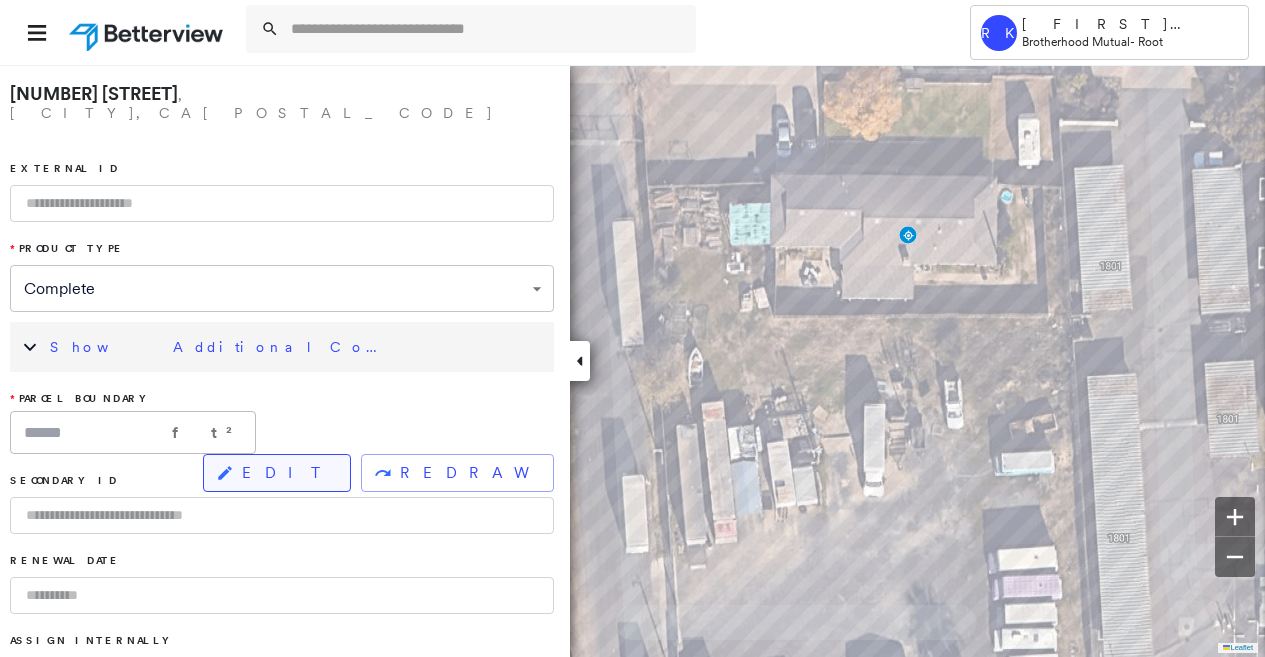 click on "EDIT" at bounding box center (288, 473) 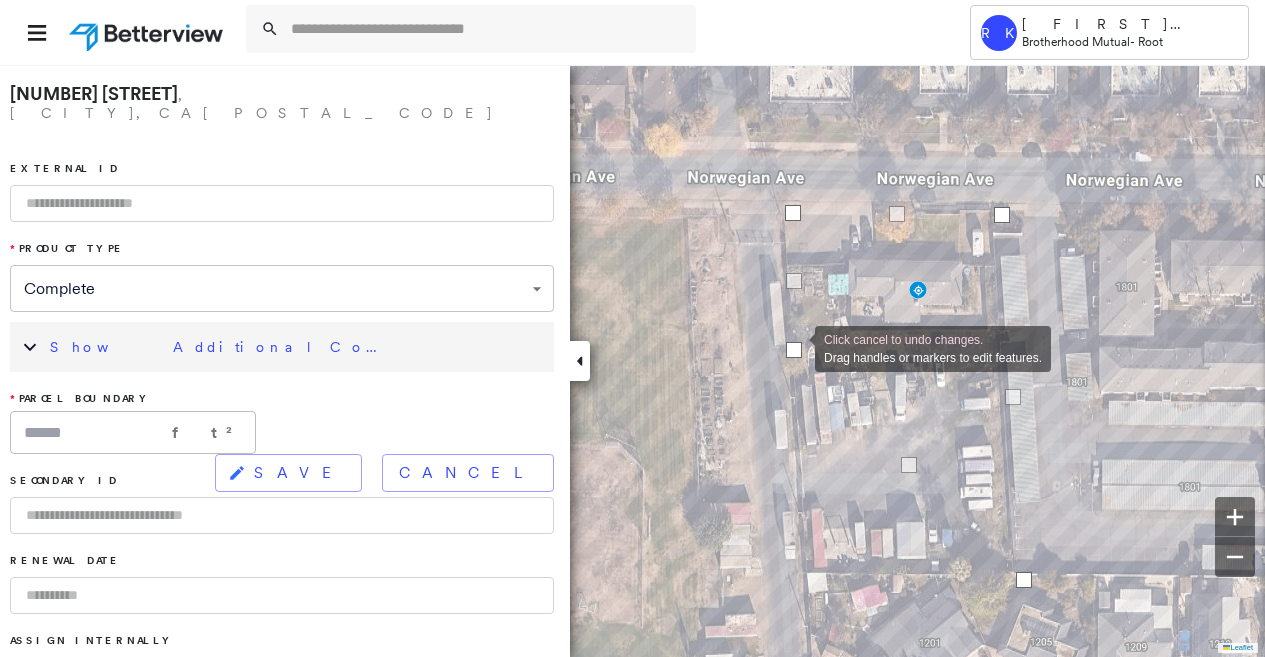 drag, startPoint x: 820, startPoint y: 575, endPoint x: 797, endPoint y: 347, distance: 229.15715 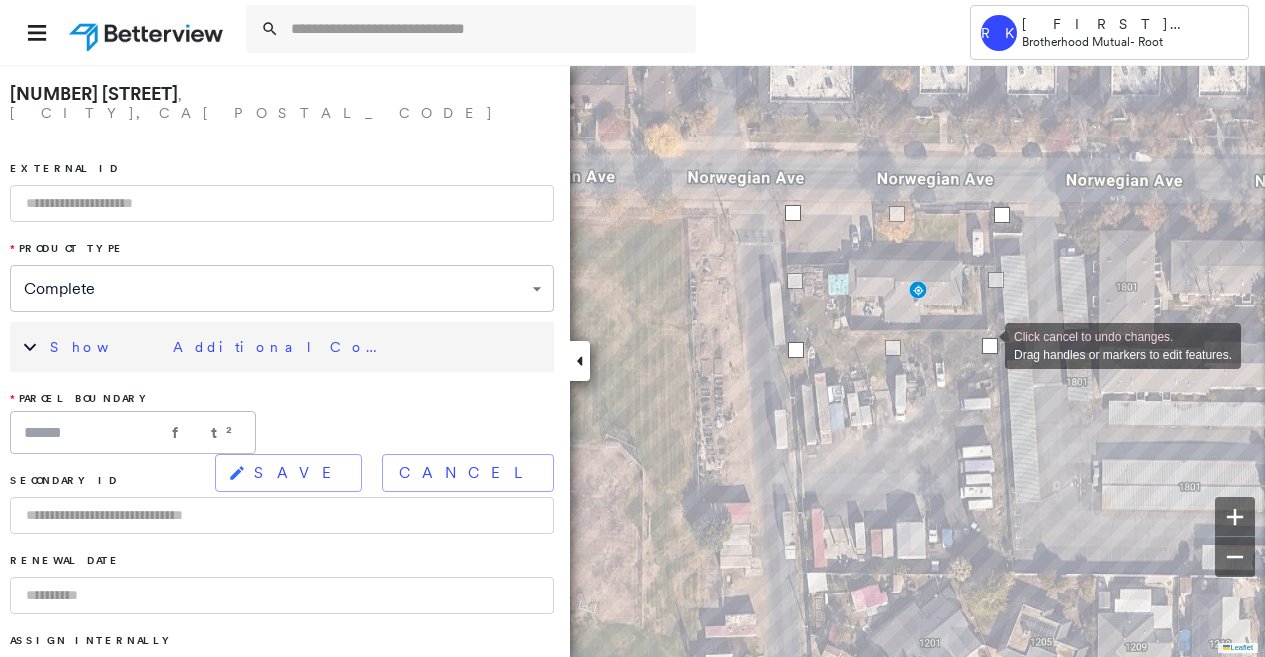 drag, startPoint x: 1019, startPoint y: 578, endPoint x: 986, endPoint y: 346, distance: 234.33524 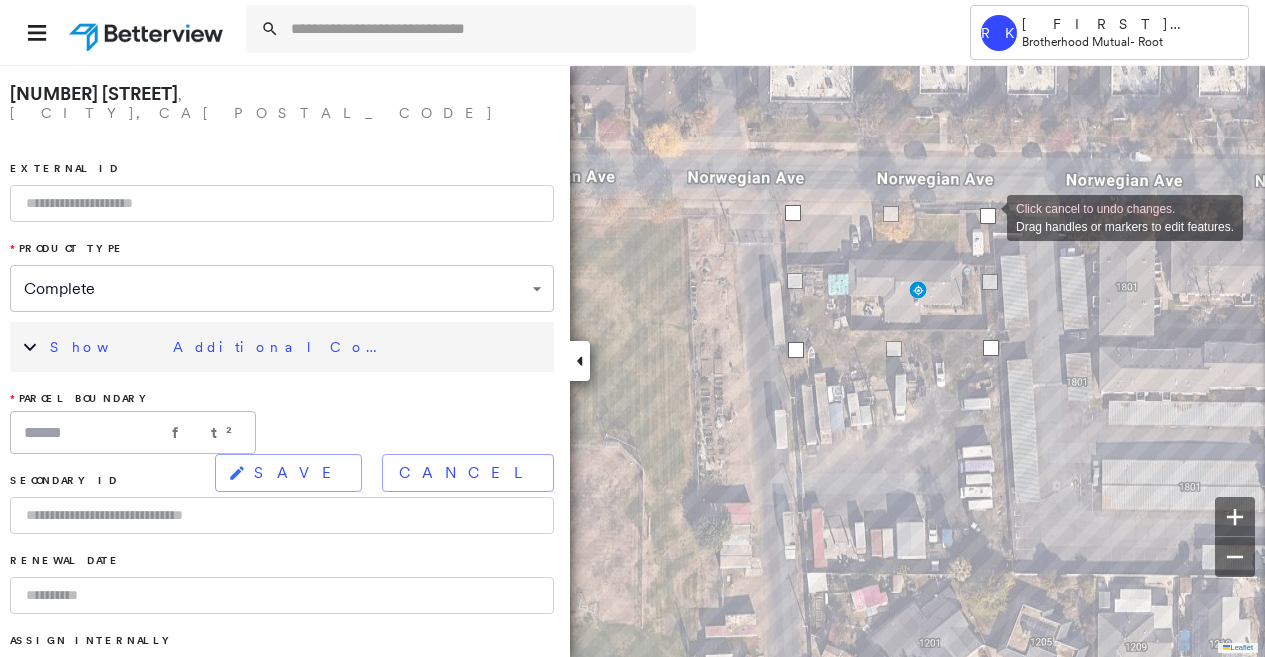 drag, startPoint x: 1001, startPoint y: 215, endPoint x: 987, endPoint y: 216, distance: 14.035668 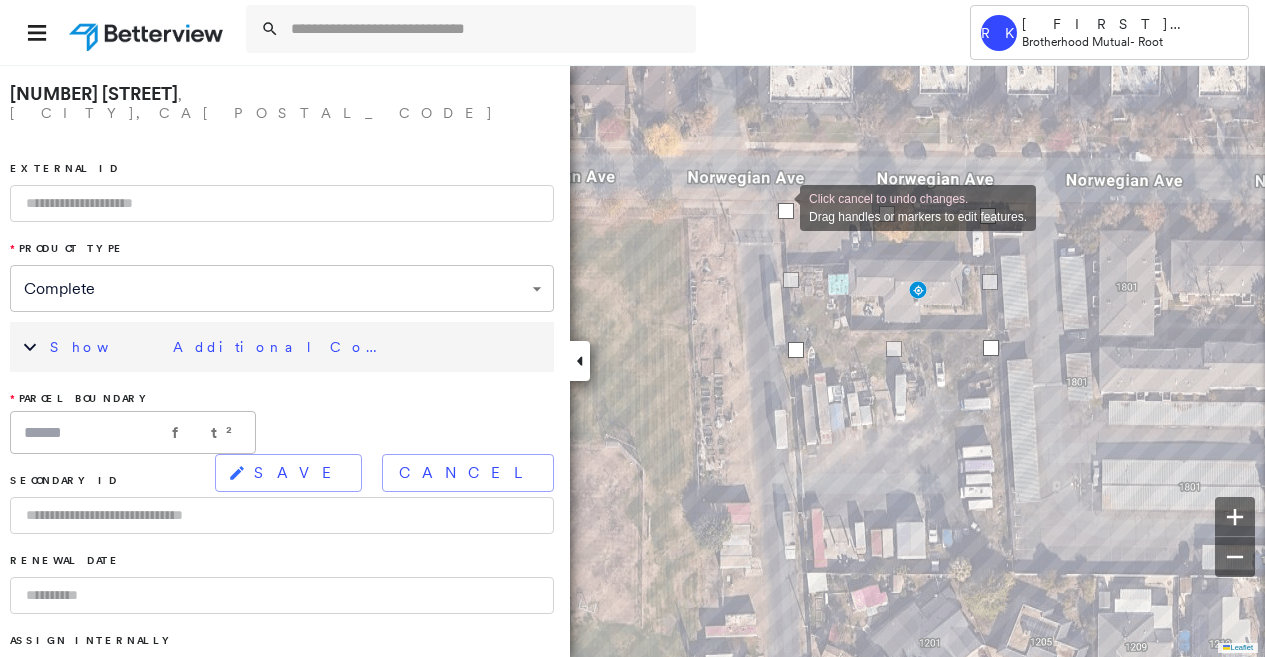 click at bounding box center [786, 211] 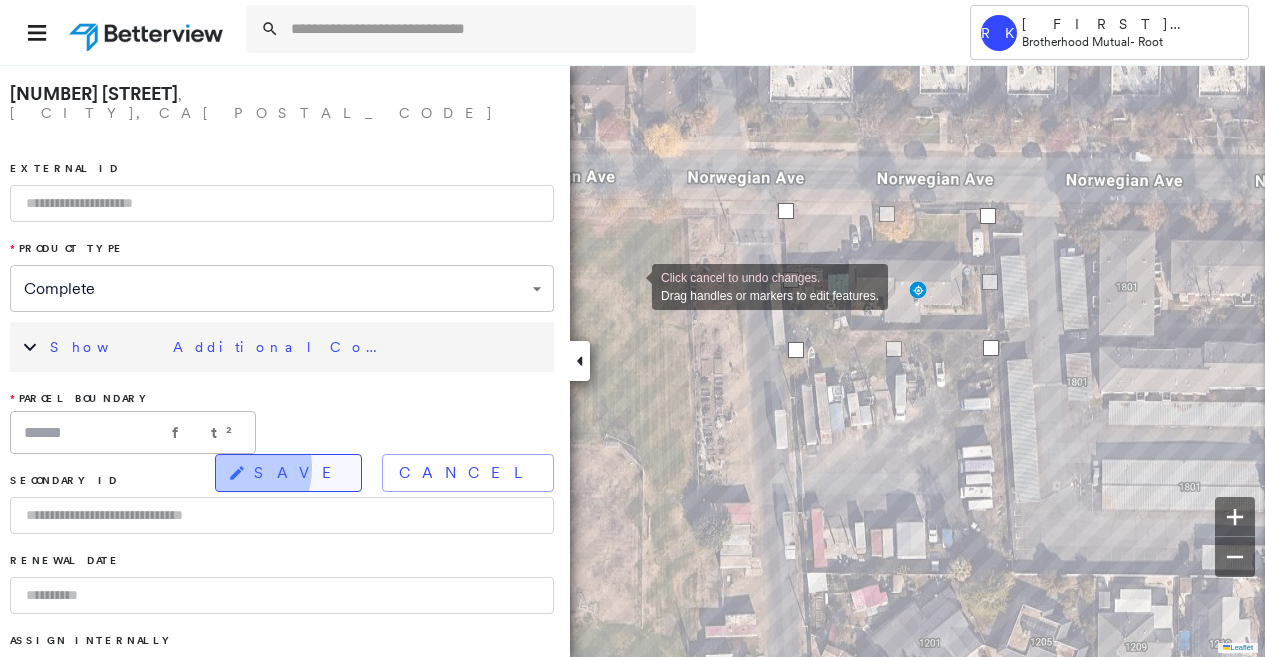click 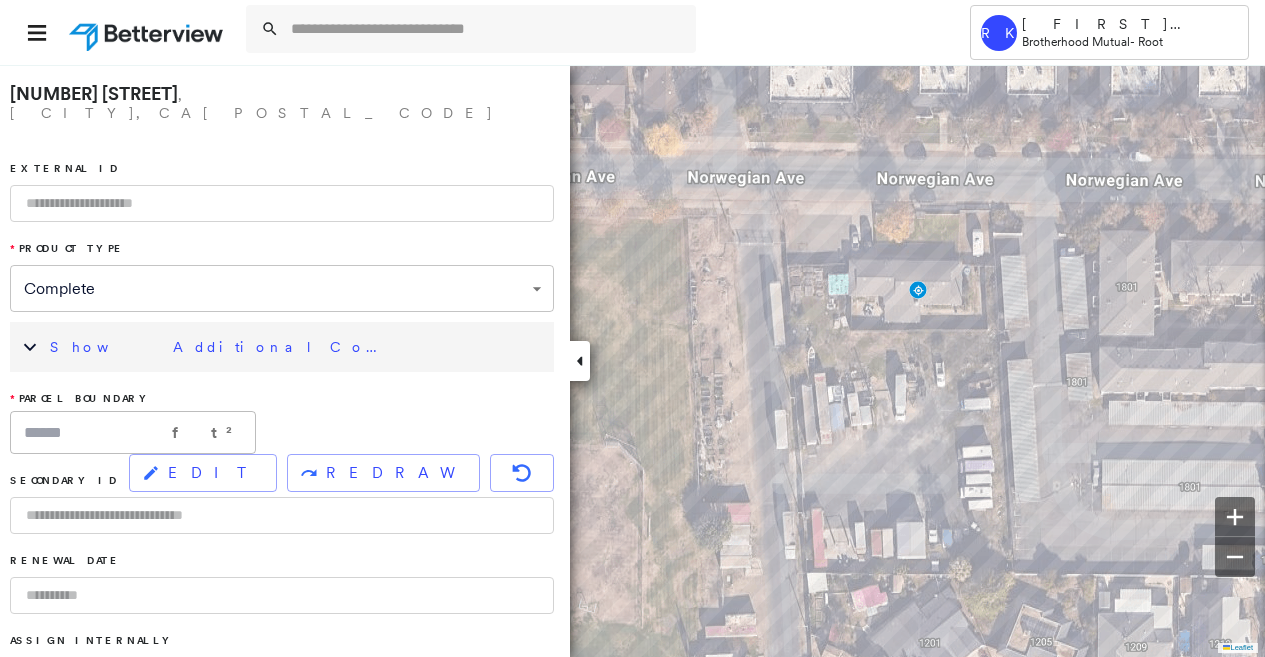 click on "Show Additional Company Data" at bounding box center [297, 347] 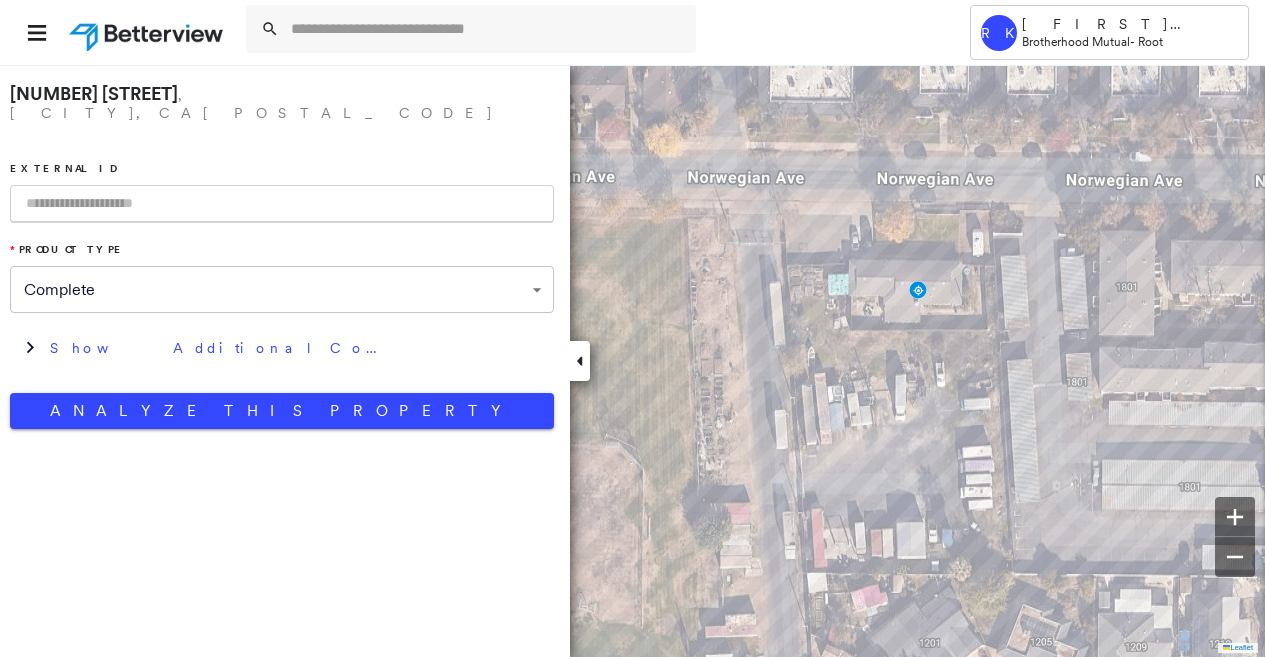 click at bounding box center (282, 204) 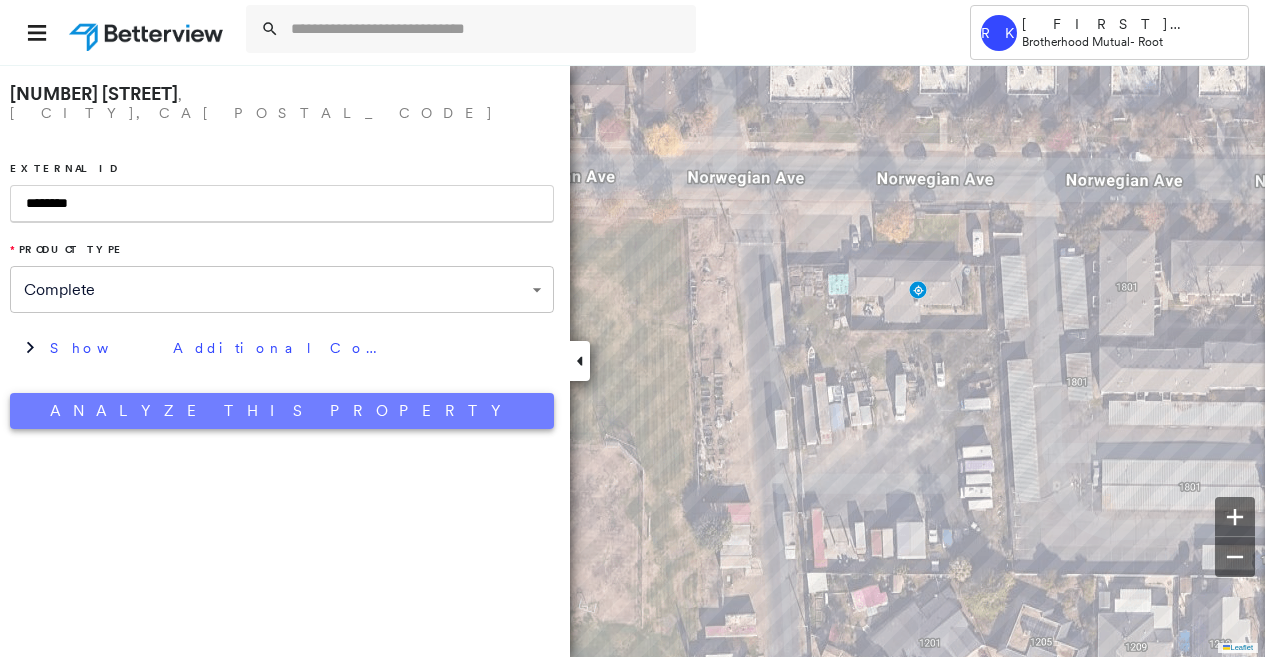type on "********" 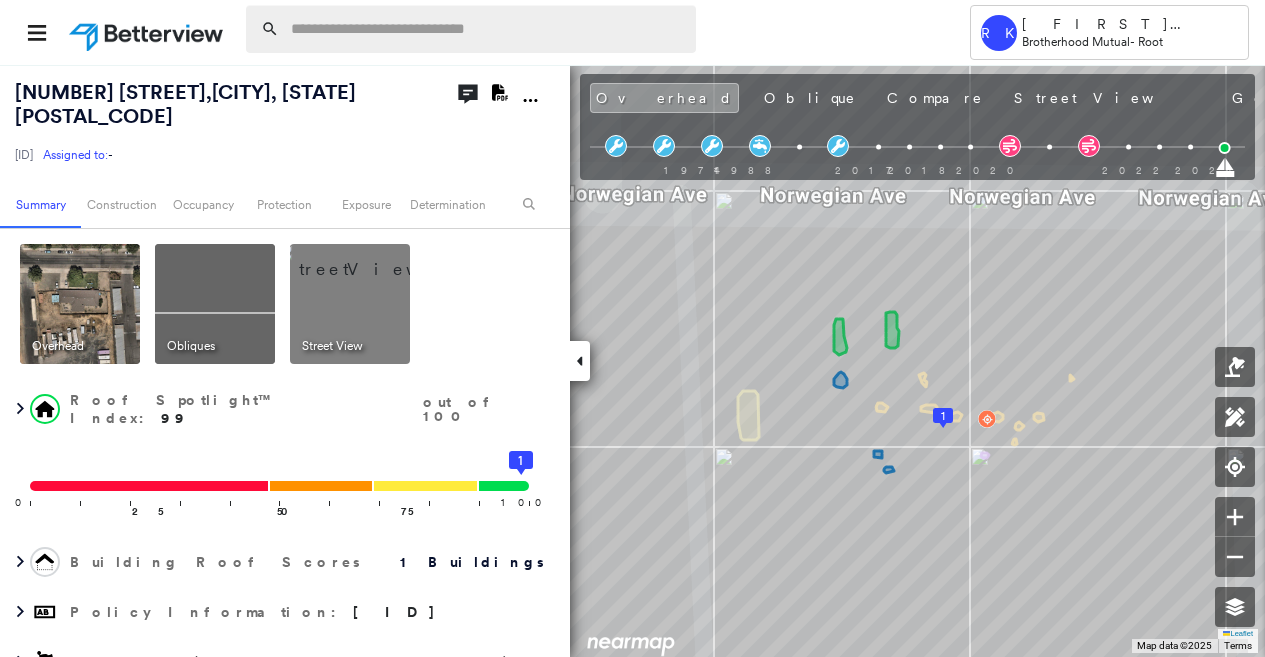 click at bounding box center [487, 29] 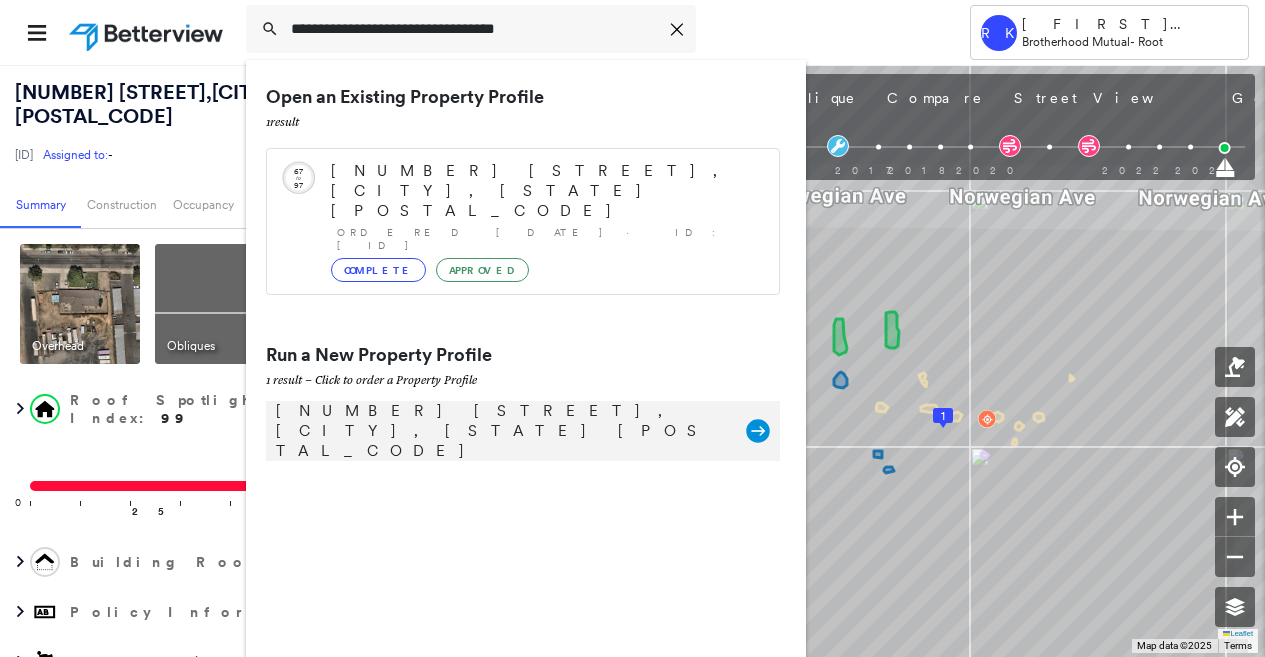 type on "**********" 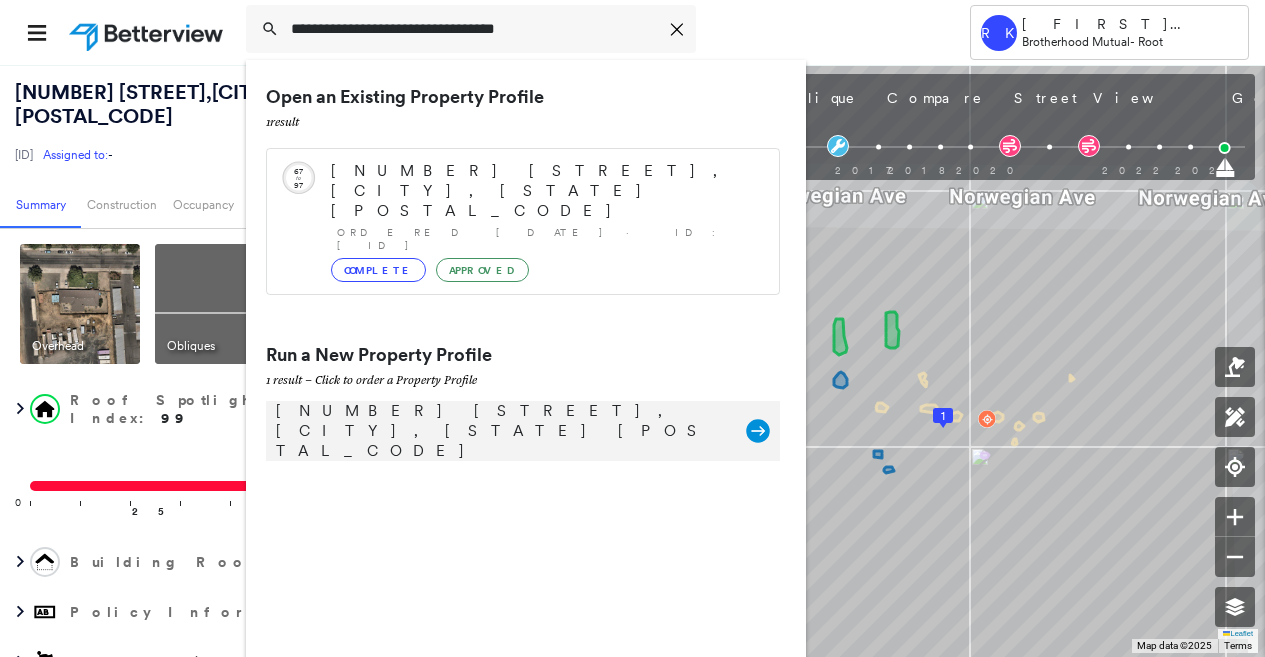 click on "[NUMBER] [STREET], [CITY], [STATE] [POSTAL_CODE] Group Created with Sketch." at bounding box center (523, 431) 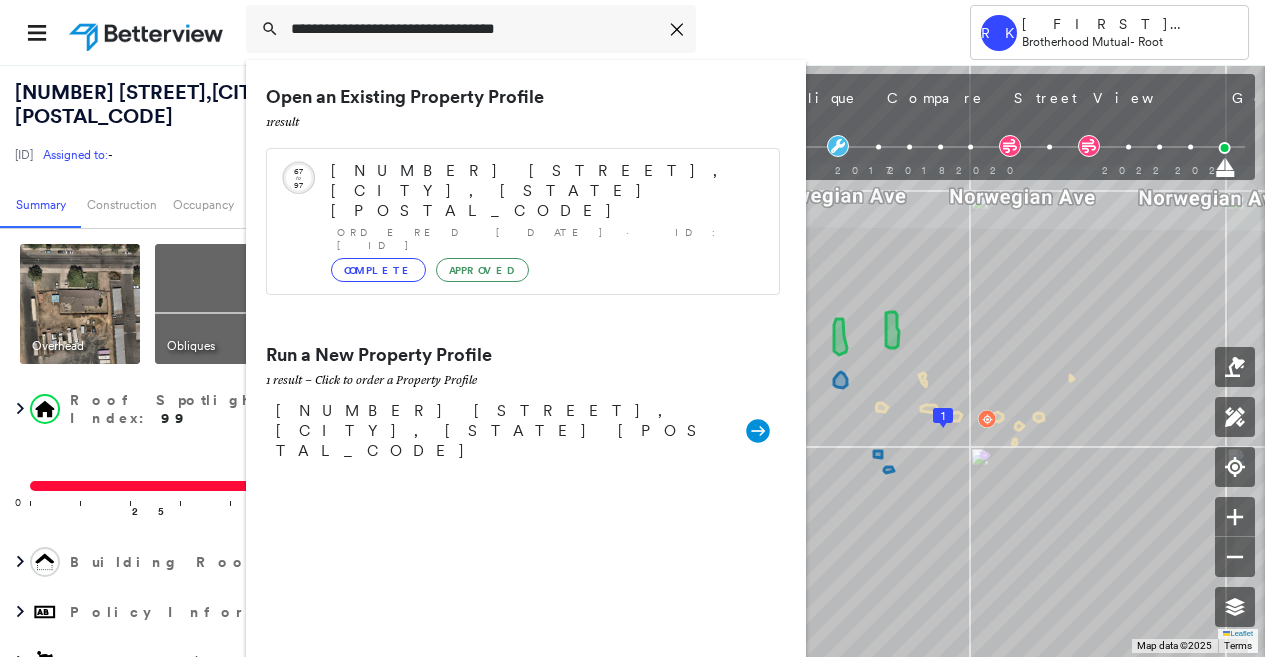 type 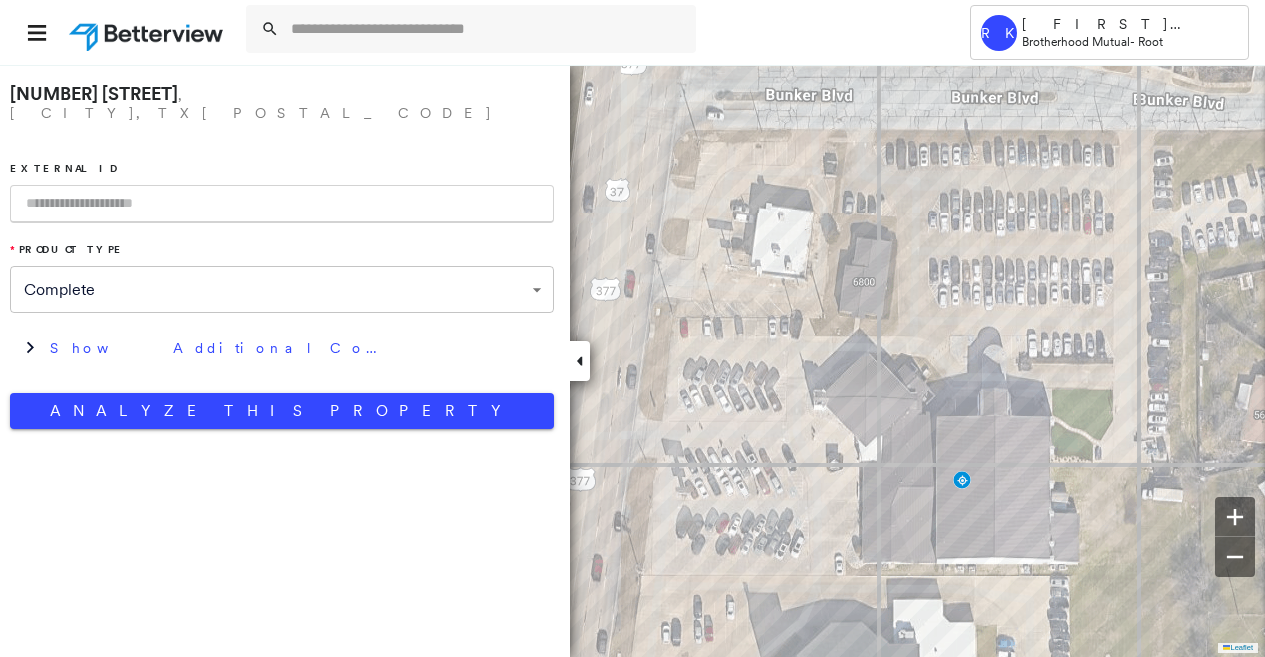 click at bounding box center [282, 204] 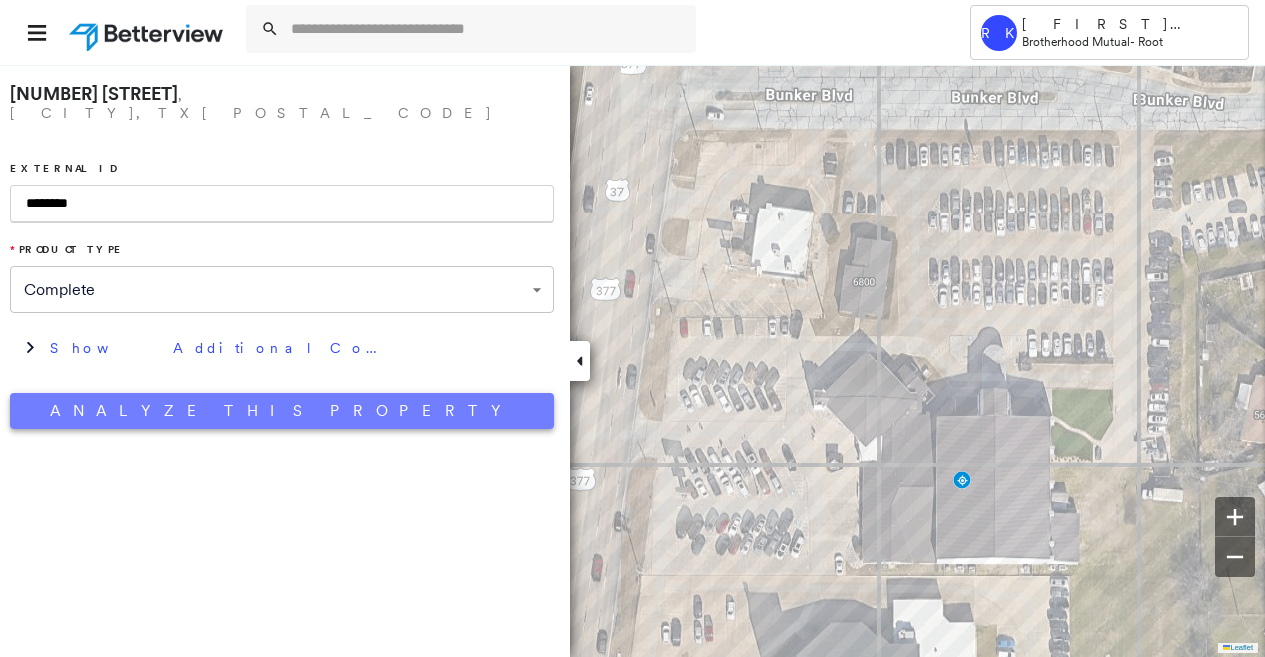 type on "********" 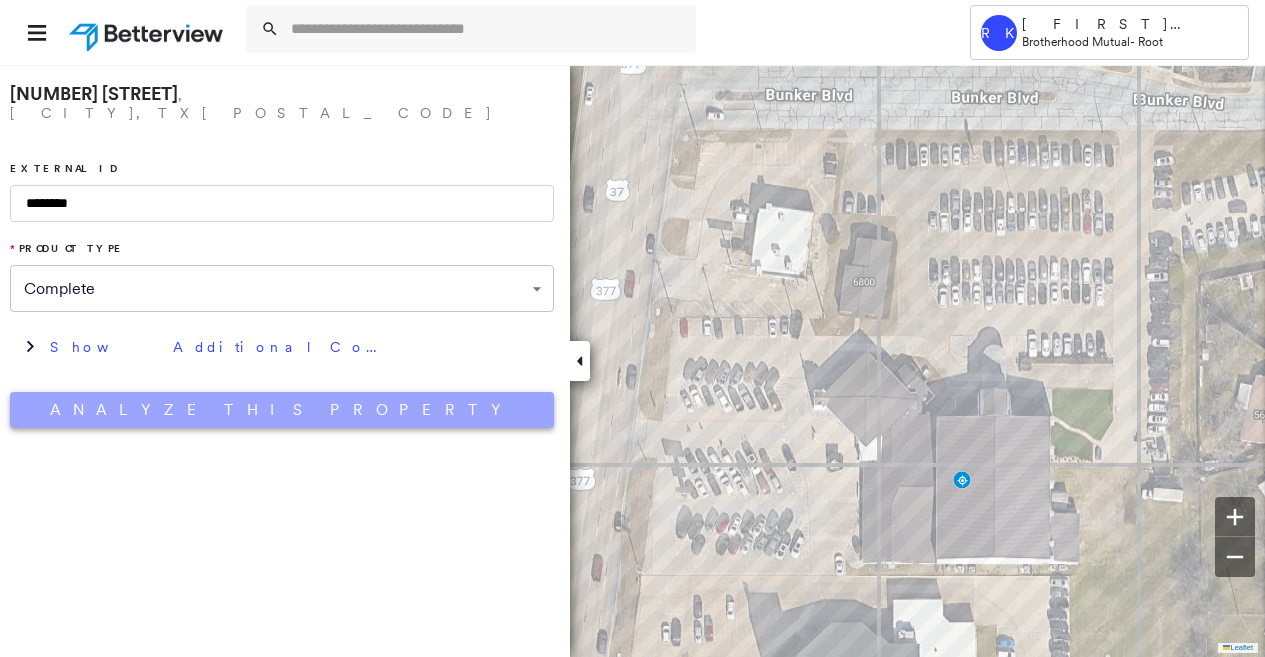 click on "Analyze This Property" at bounding box center (282, 410) 